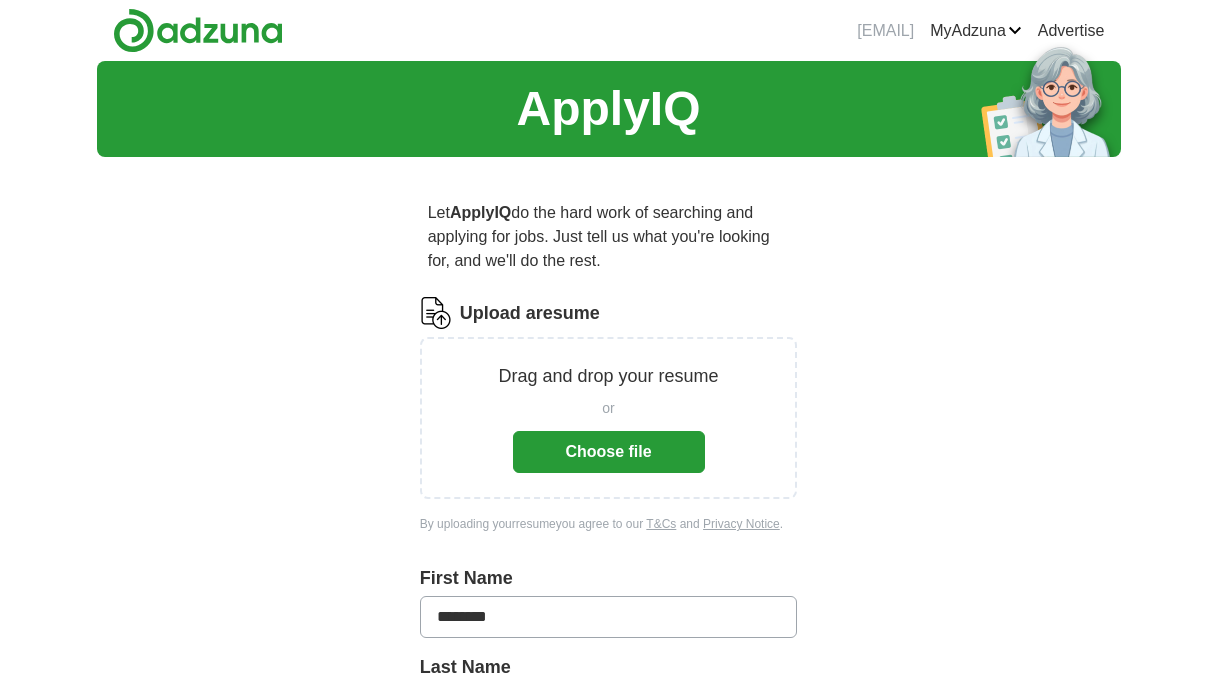 scroll, scrollTop: 0, scrollLeft: 0, axis: both 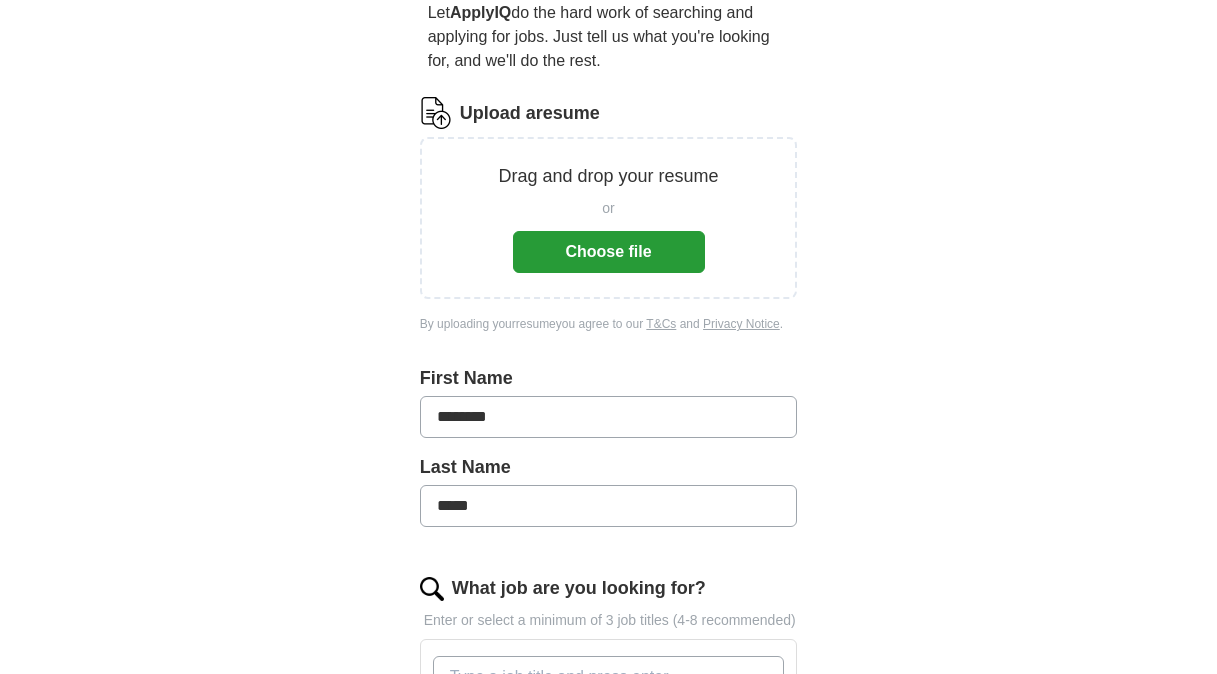 click on "Choose file" at bounding box center (609, 252) 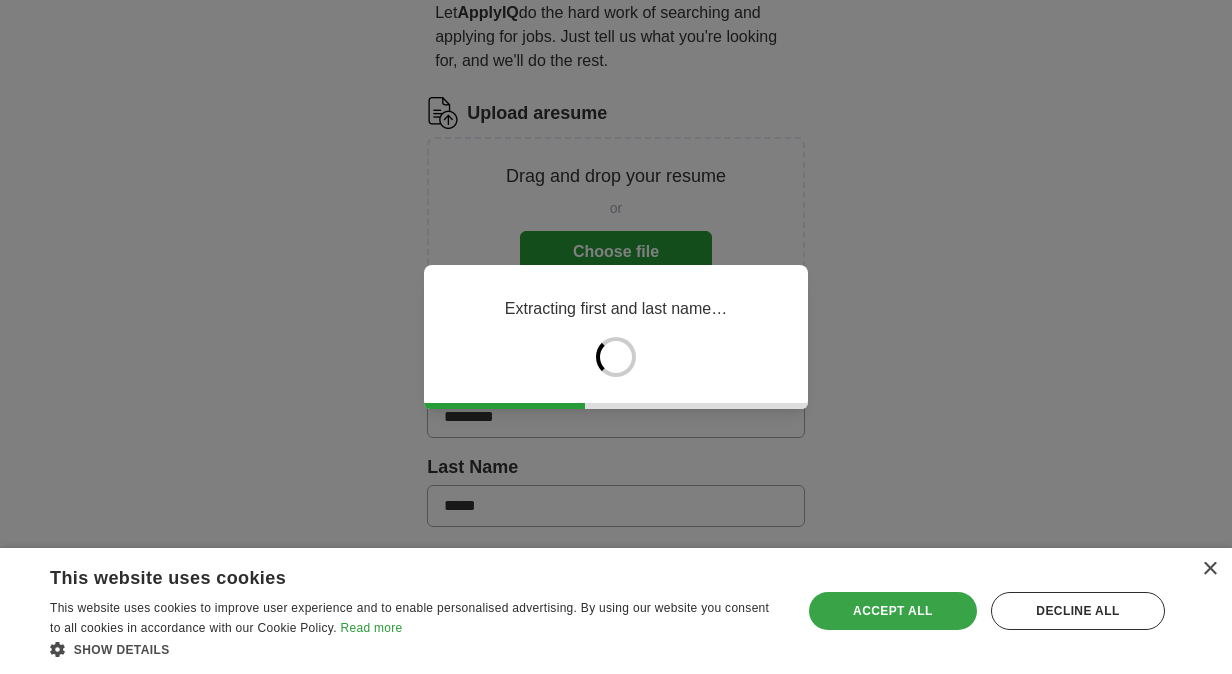 click on "Accept all" at bounding box center (893, 611) 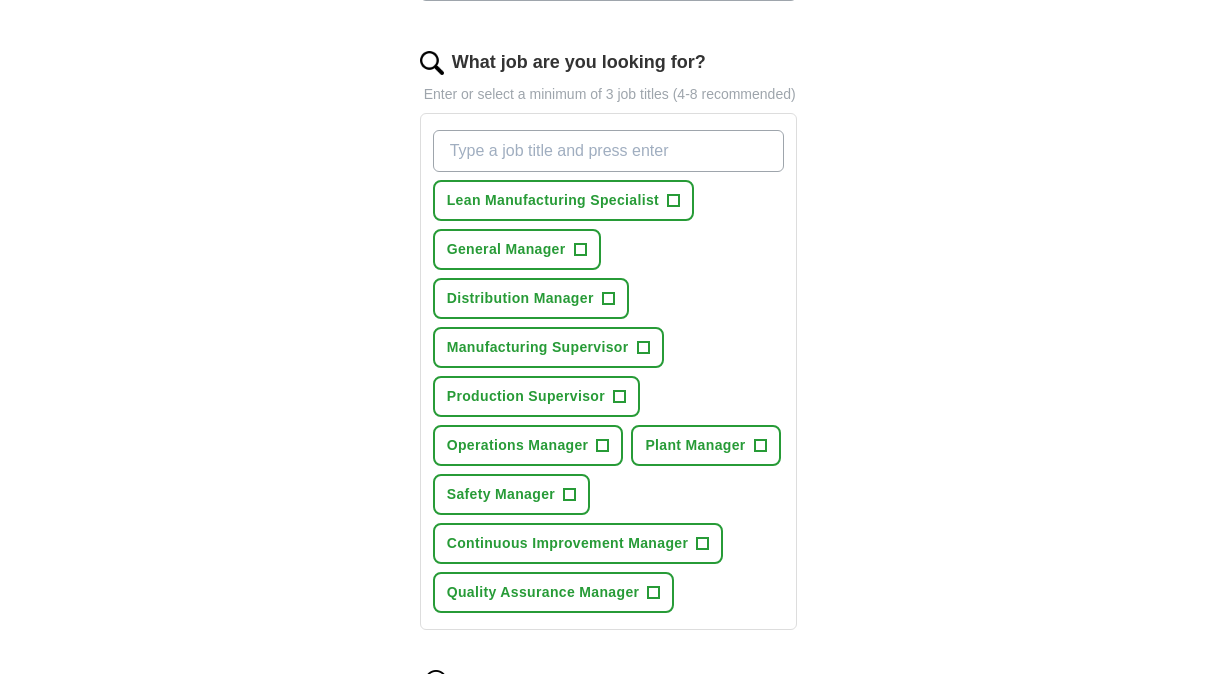 scroll, scrollTop: 700, scrollLeft: 0, axis: vertical 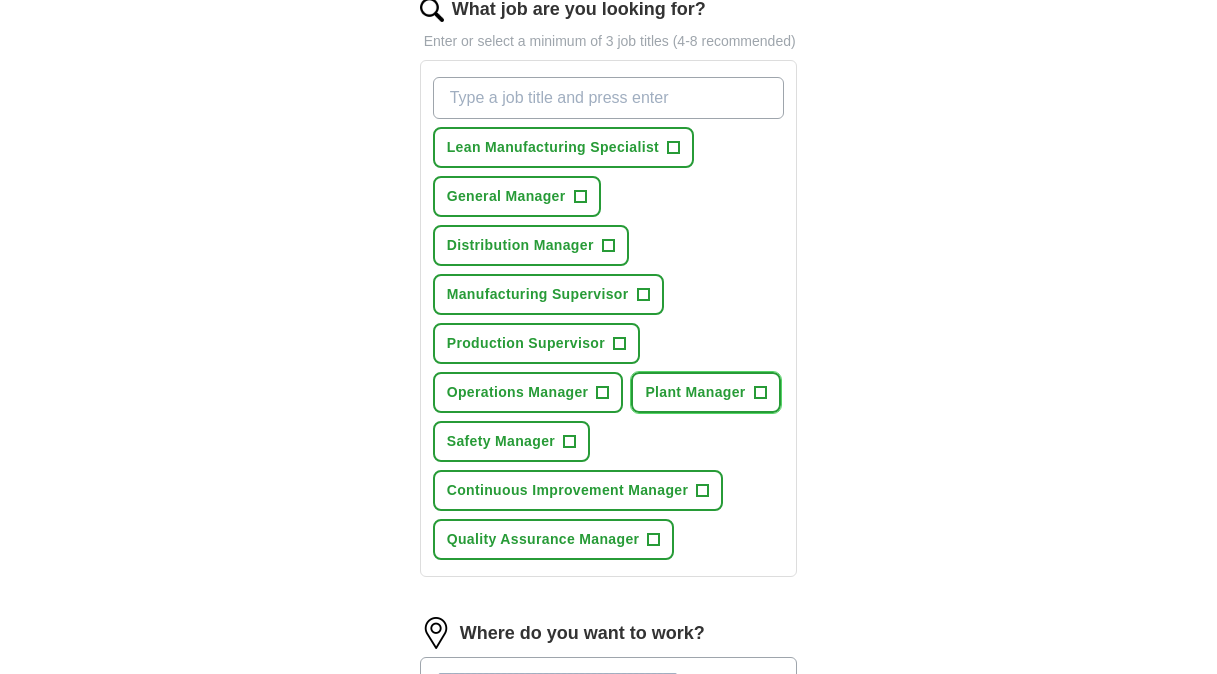 click on "+" at bounding box center (760, 393) 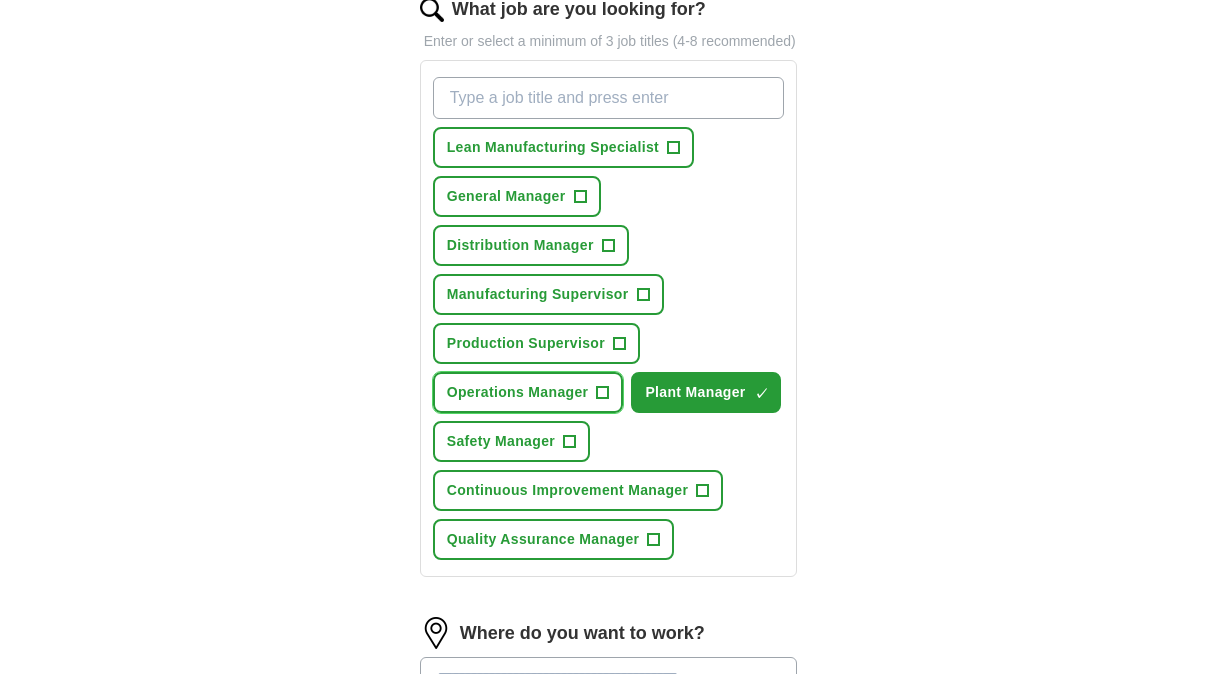 click on "+" at bounding box center (603, 393) 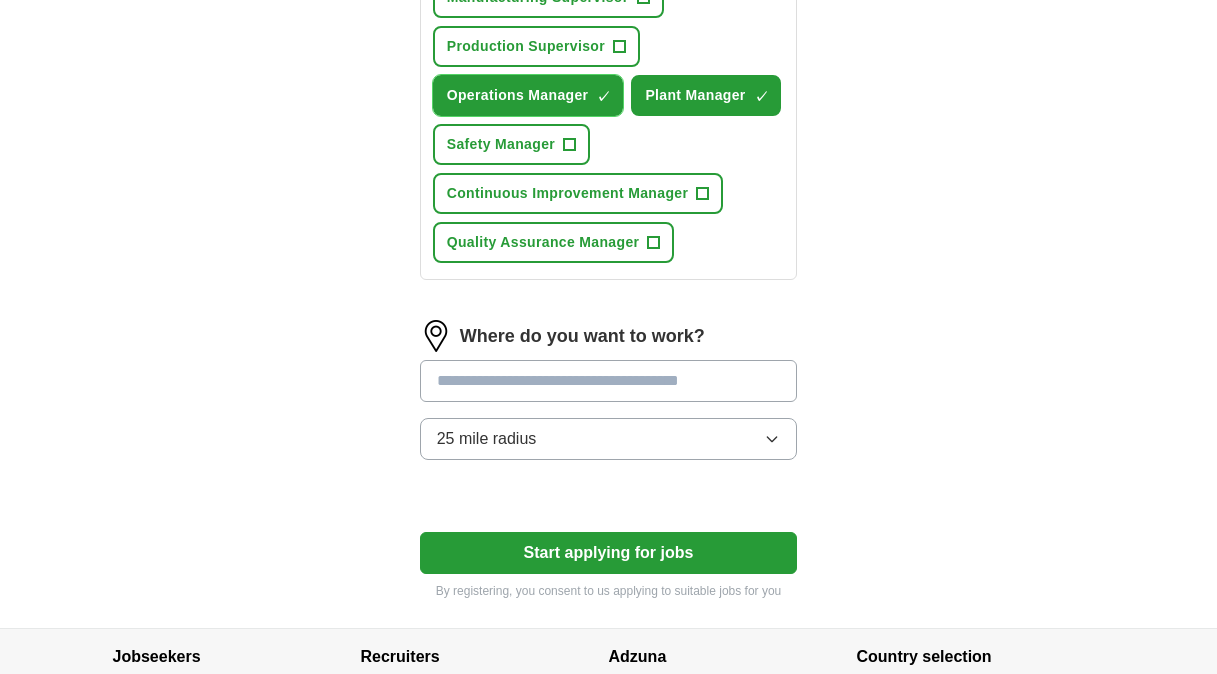 scroll, scrollTop: 1000, scrollLeft: 0, axis: vertical 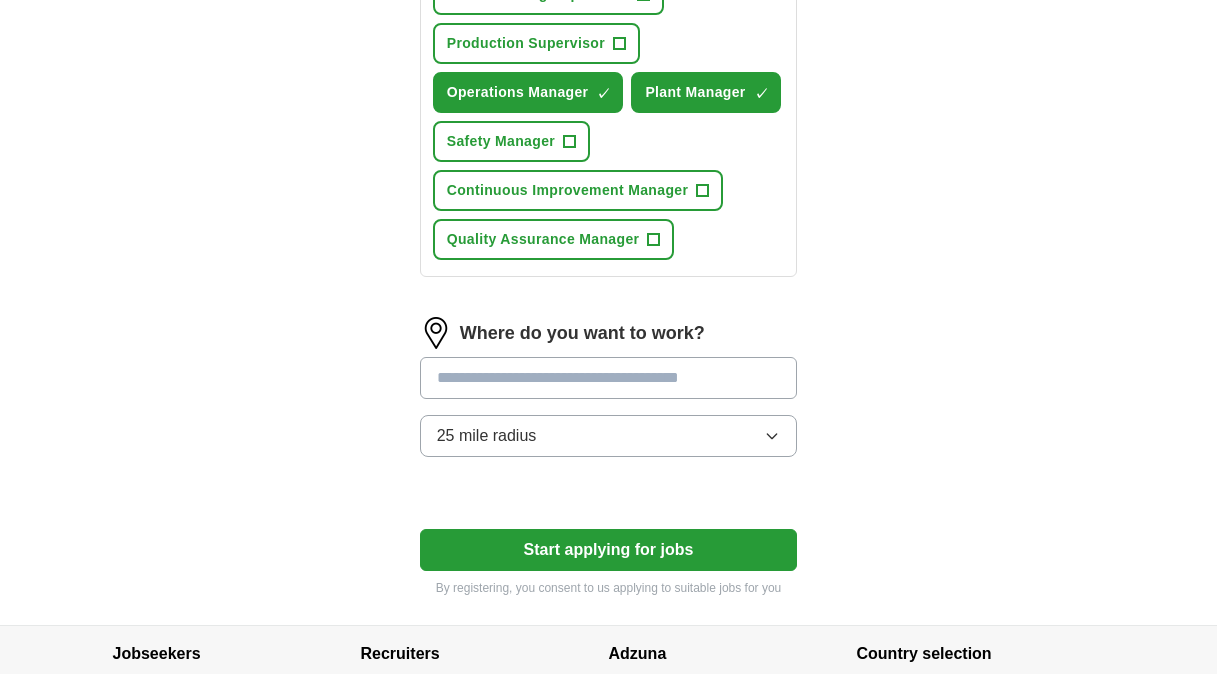 click at bounding box center [609, 378] 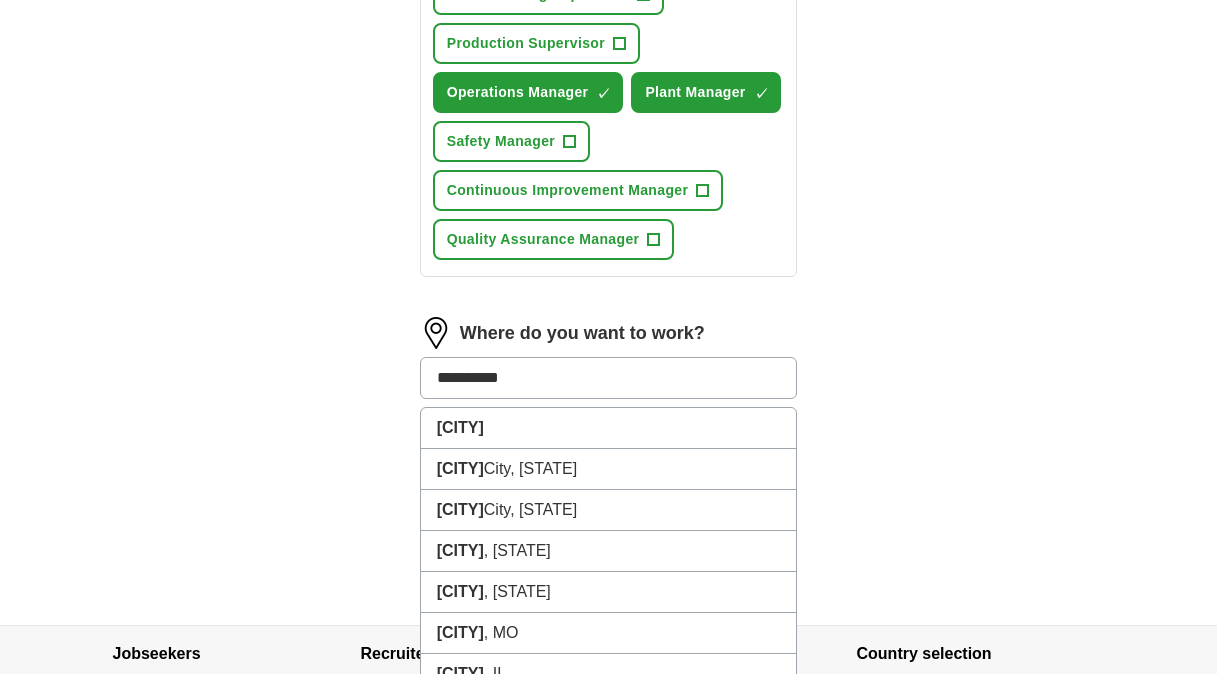 type on "**********" 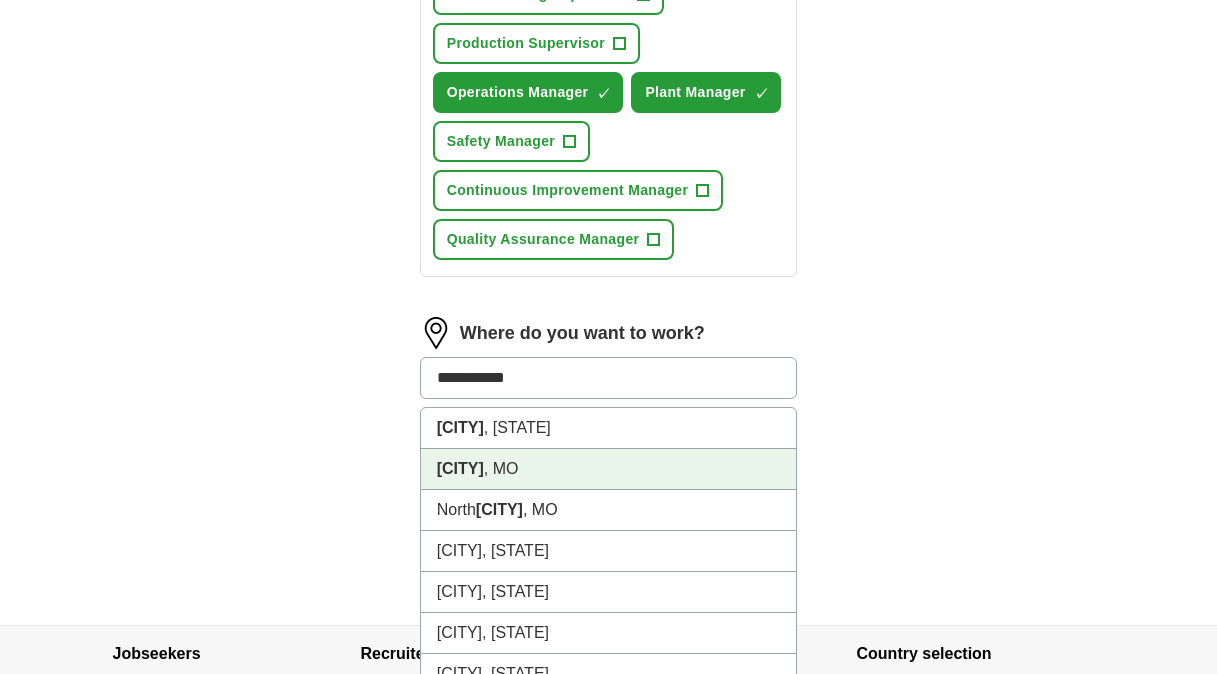 click on "[CITY] City , [STATE]" at bounding box center [609, 469] 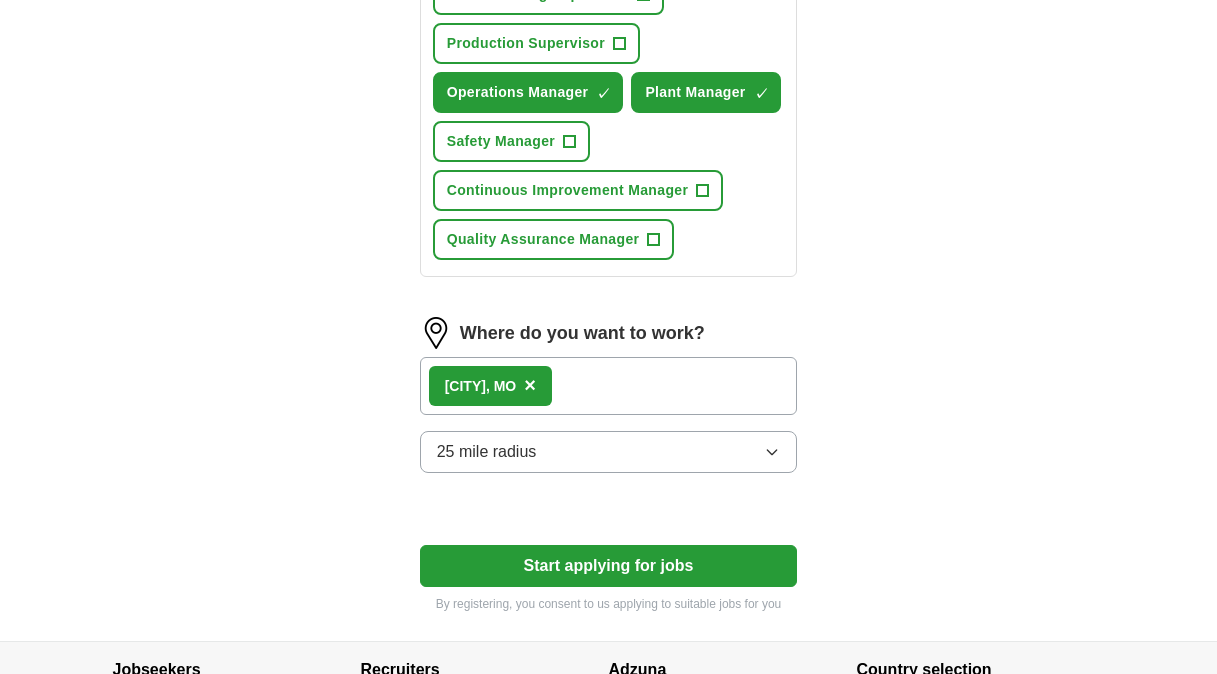 click 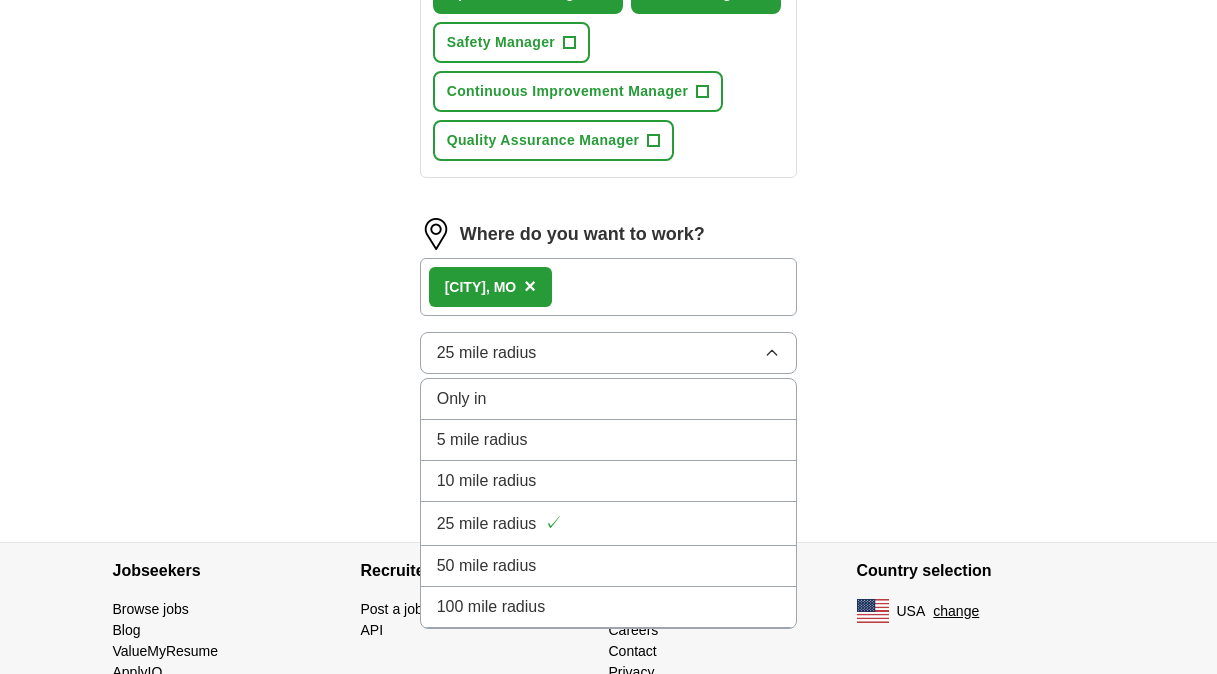 scroll, scrollTop: 1100, scrollLeft: 0, axis: vertical 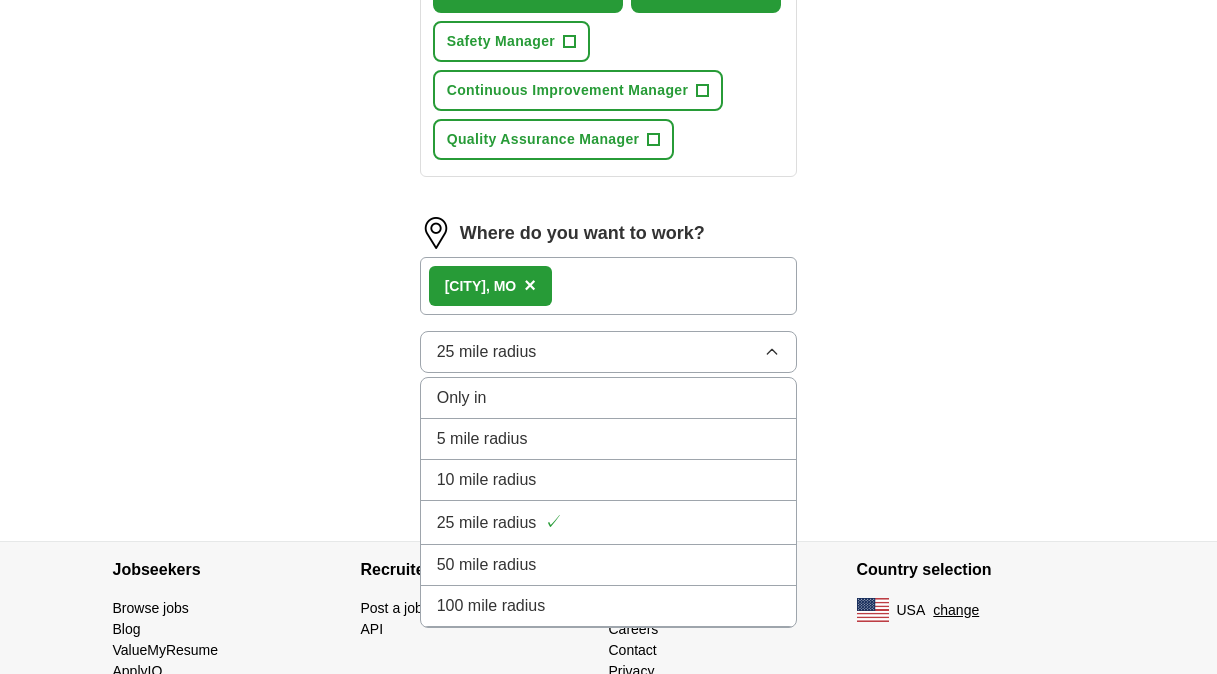 click on "50 mile radius" at bounding box center (609, 565) 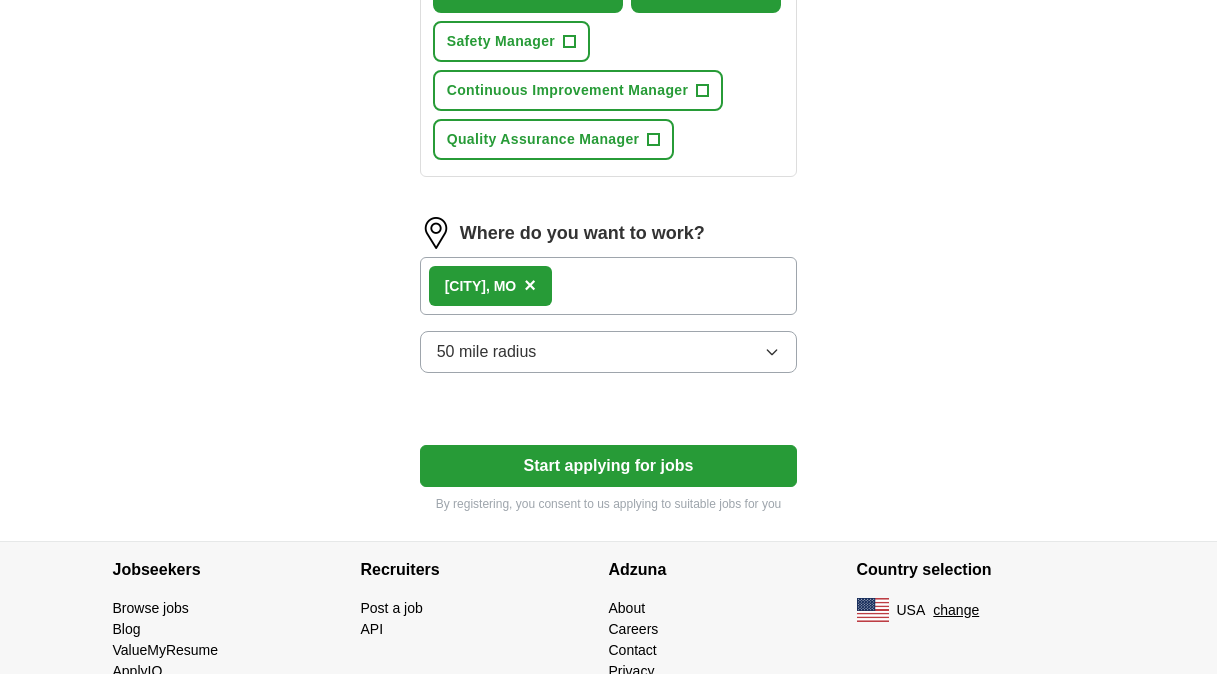 click on "Start applying for jobs" at bounding box center [609, 466] 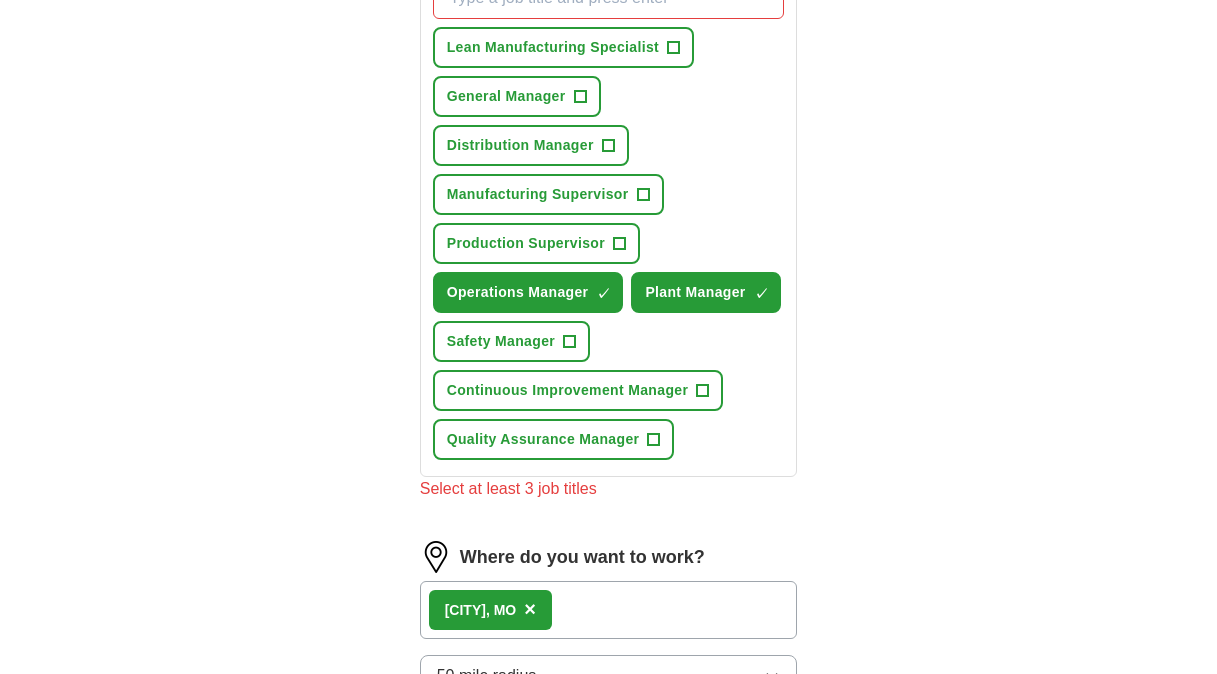 scroll, scrollTop: 700, scrollLeft: 0, axis: vertical 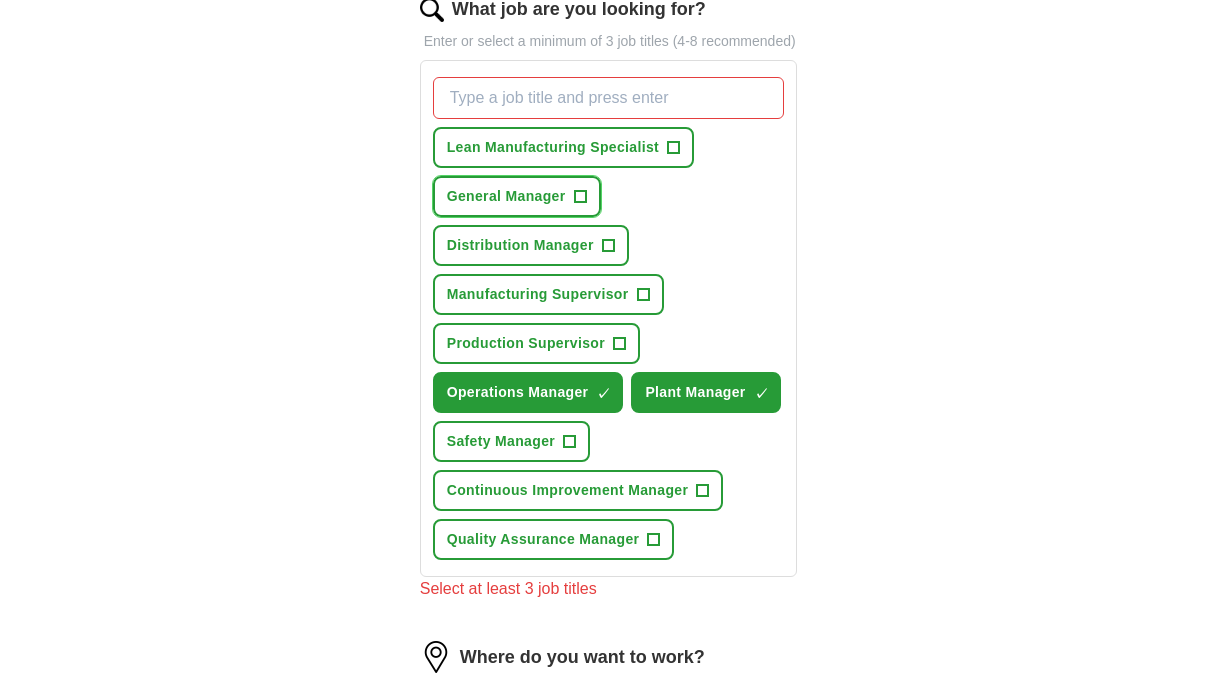 click on "+" at bounding box center (580, 197) 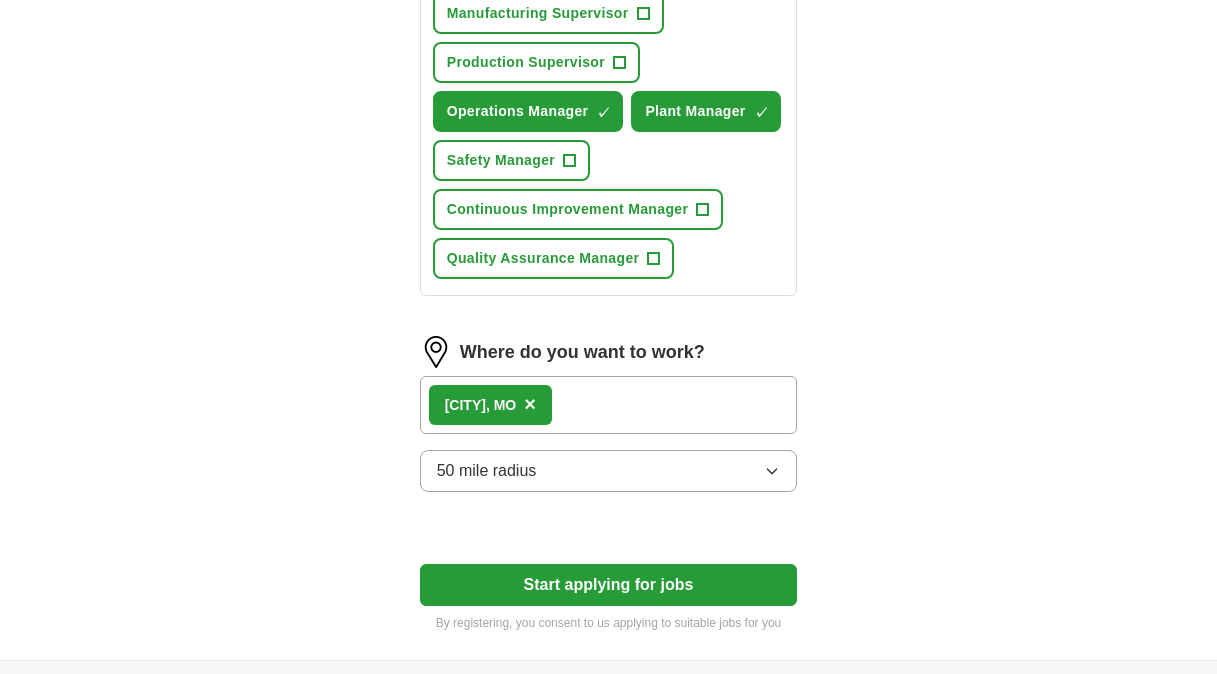scroll, scrollTop: 1000, scrollLeft: 0, axis: vertical 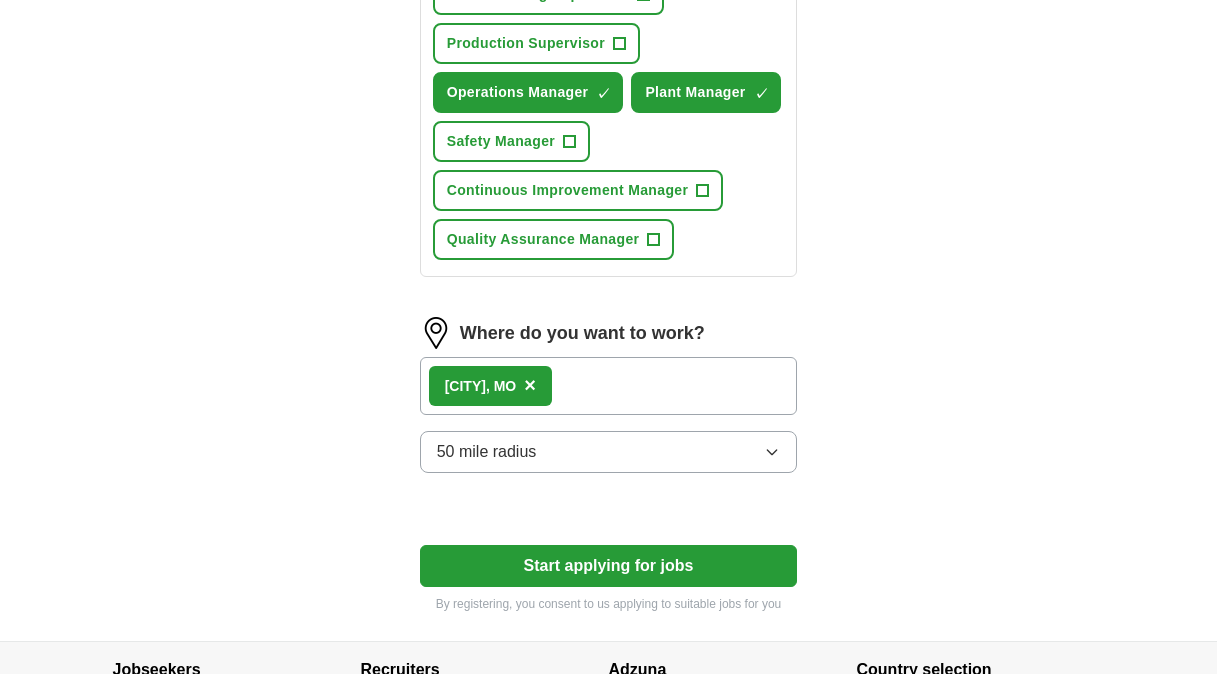 click on "Start applying for jobs" at bounding box center (609, 566) 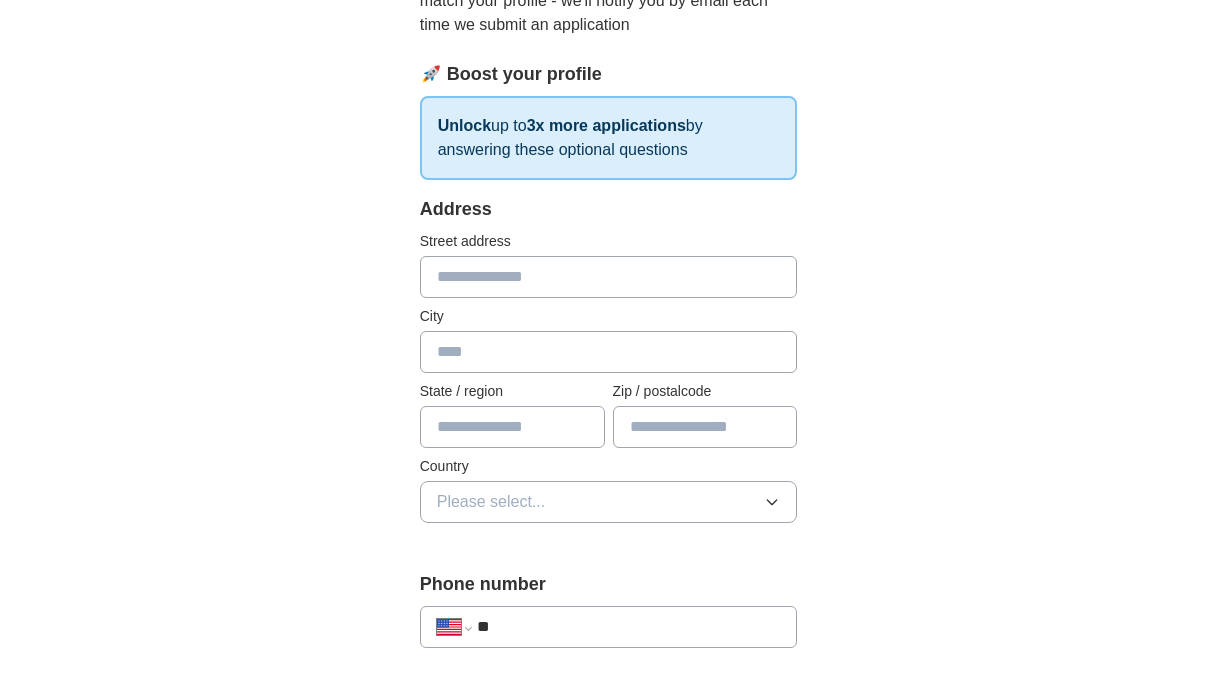 scroll, scrollTop: 300, scrollLeft: 0, axis: vertical 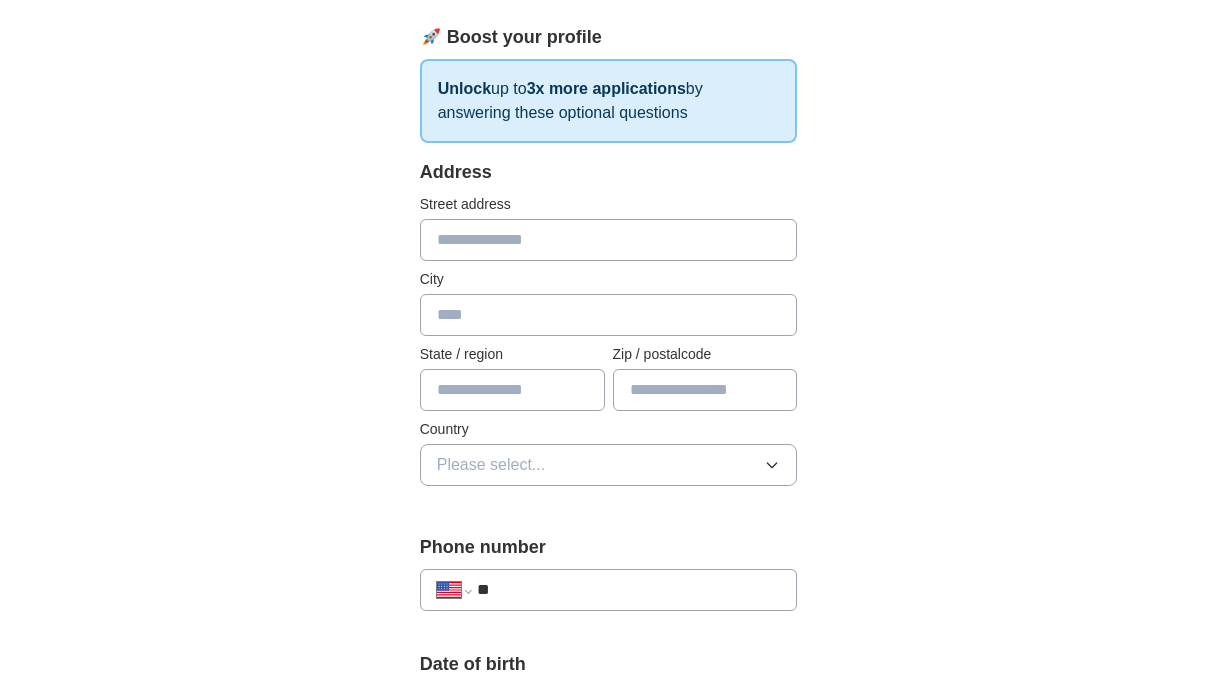 click at bounding box center (609, 240) 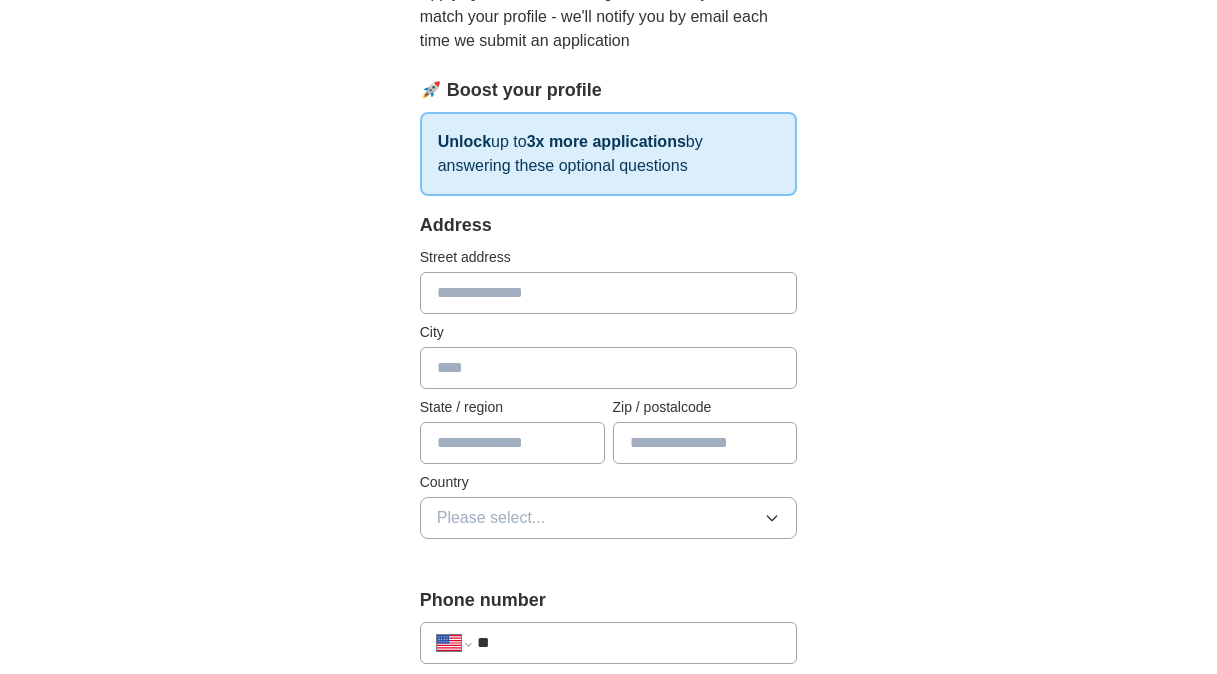 scroll, scrollTop: 300, scrollLeft: 0, axis: vertical 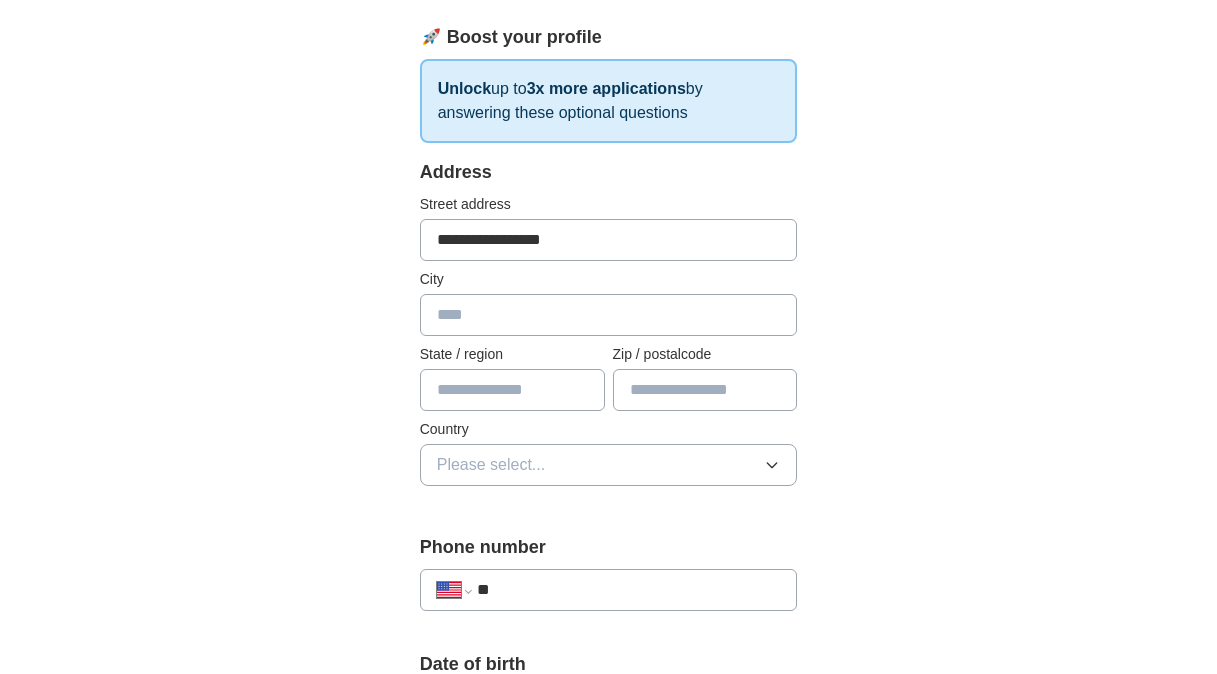type on "**********" 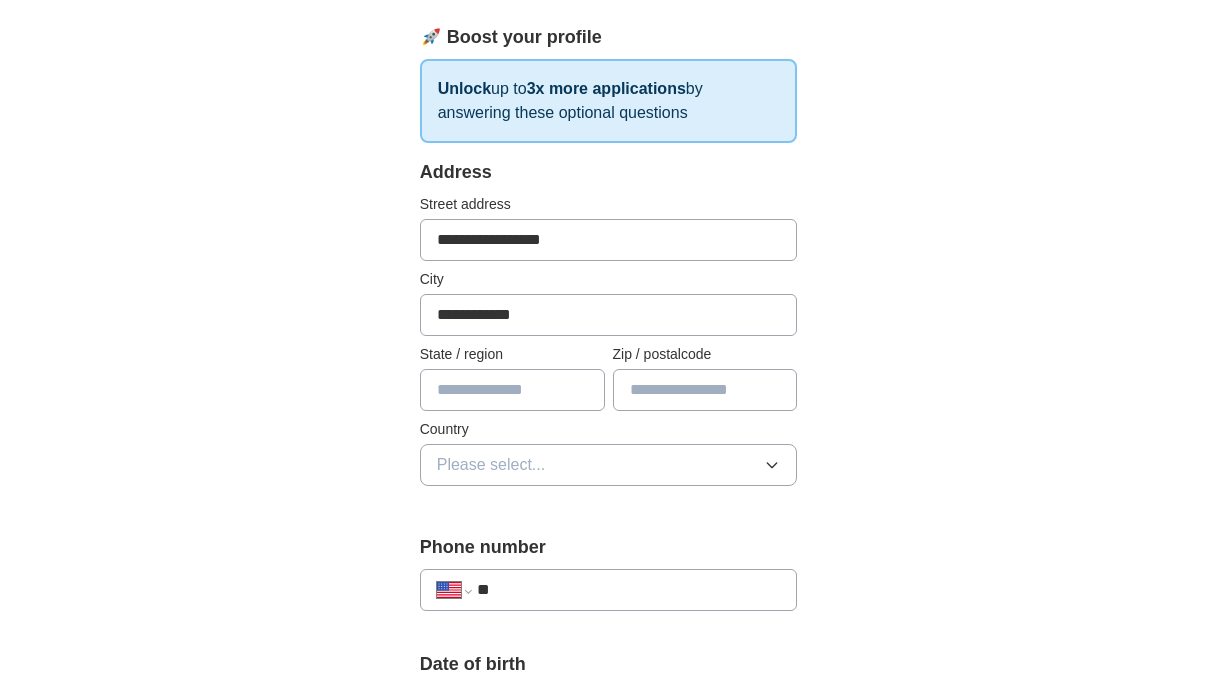 type on "**********" 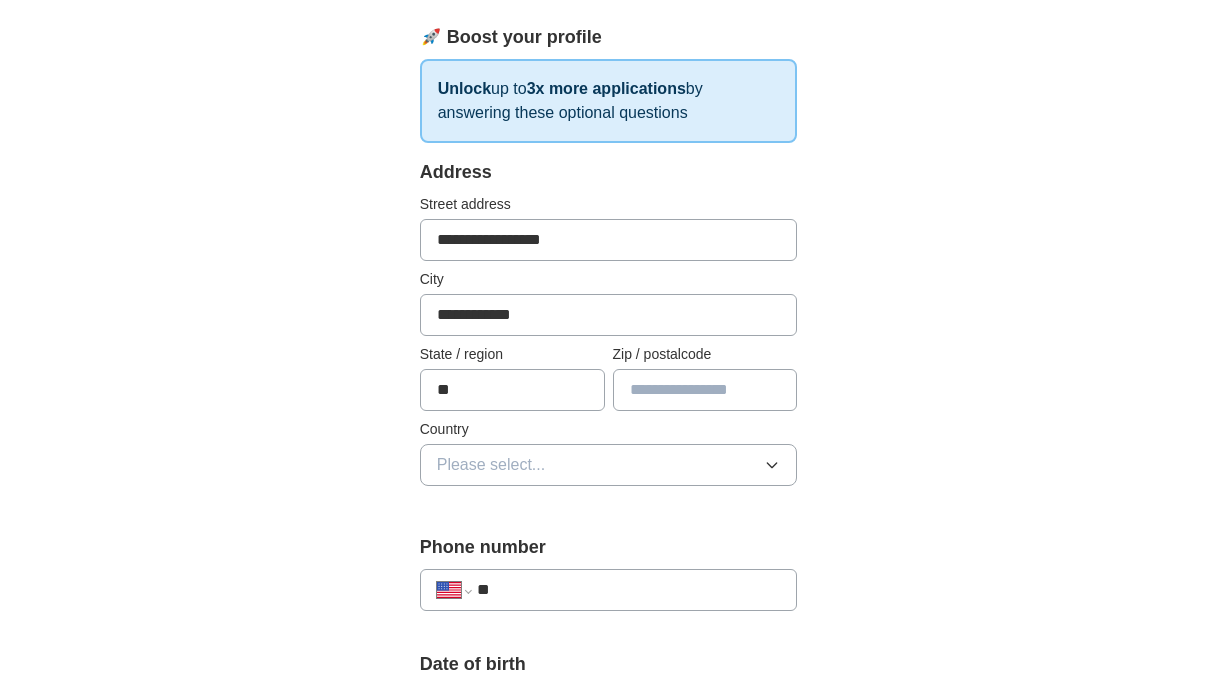 type on "**" 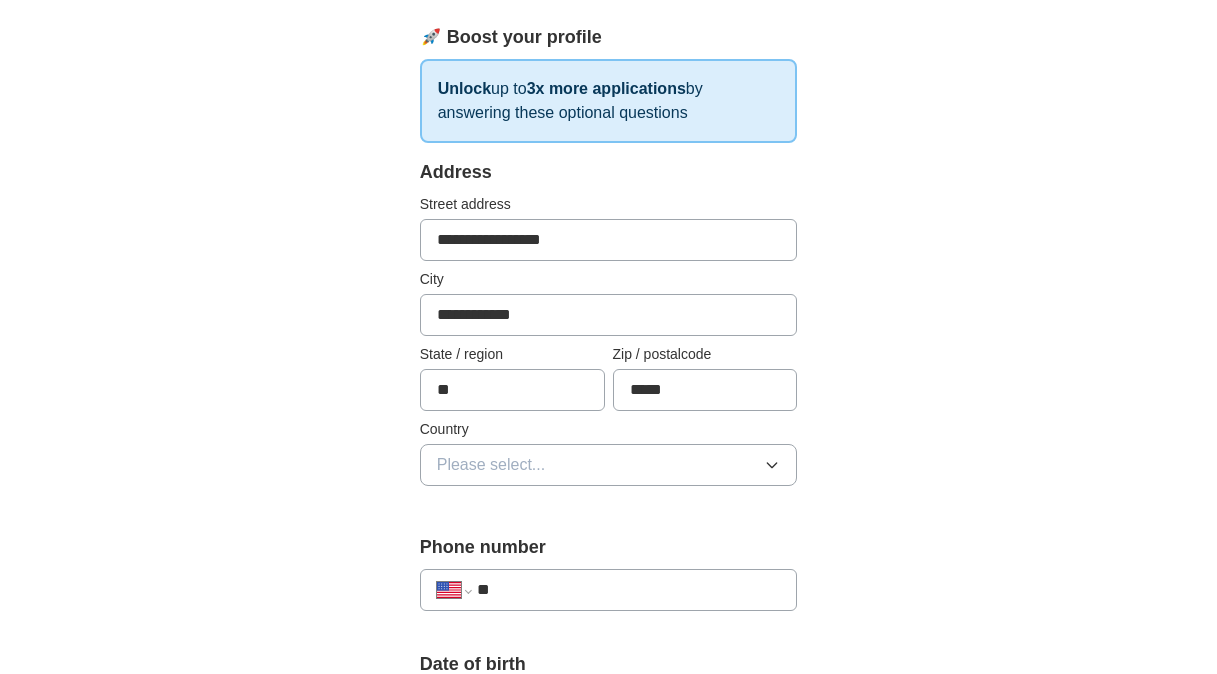 type on "*****" 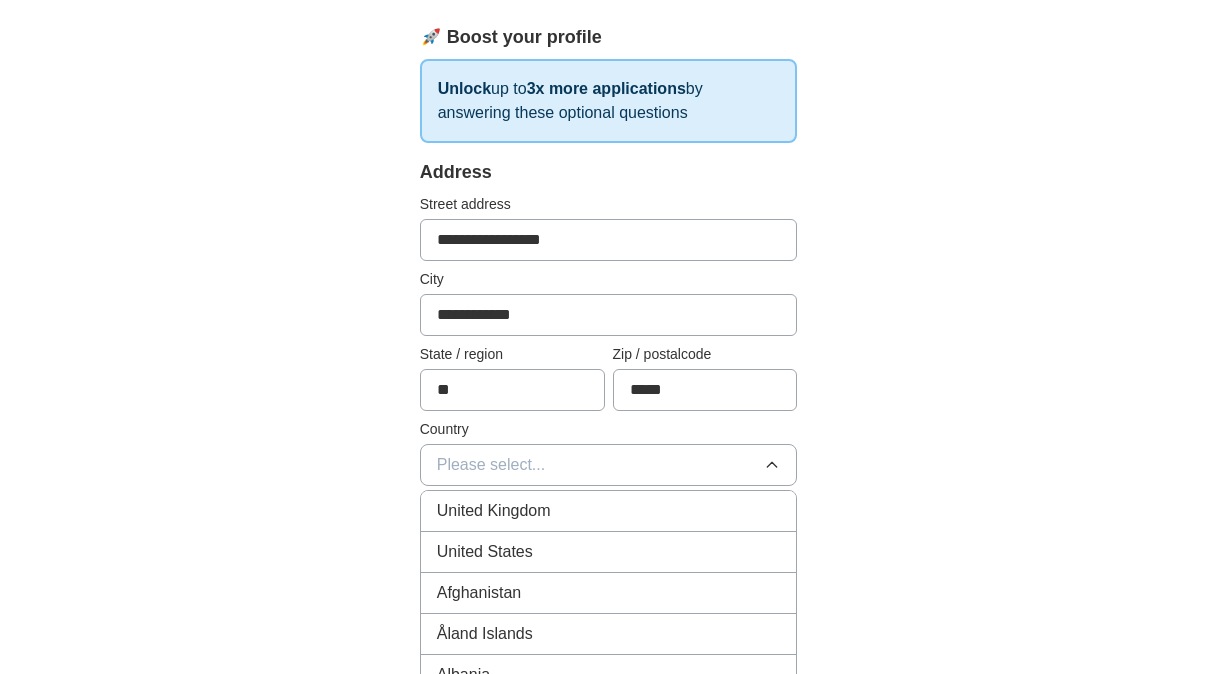 click on "United States" at bounding box center (609, 552) 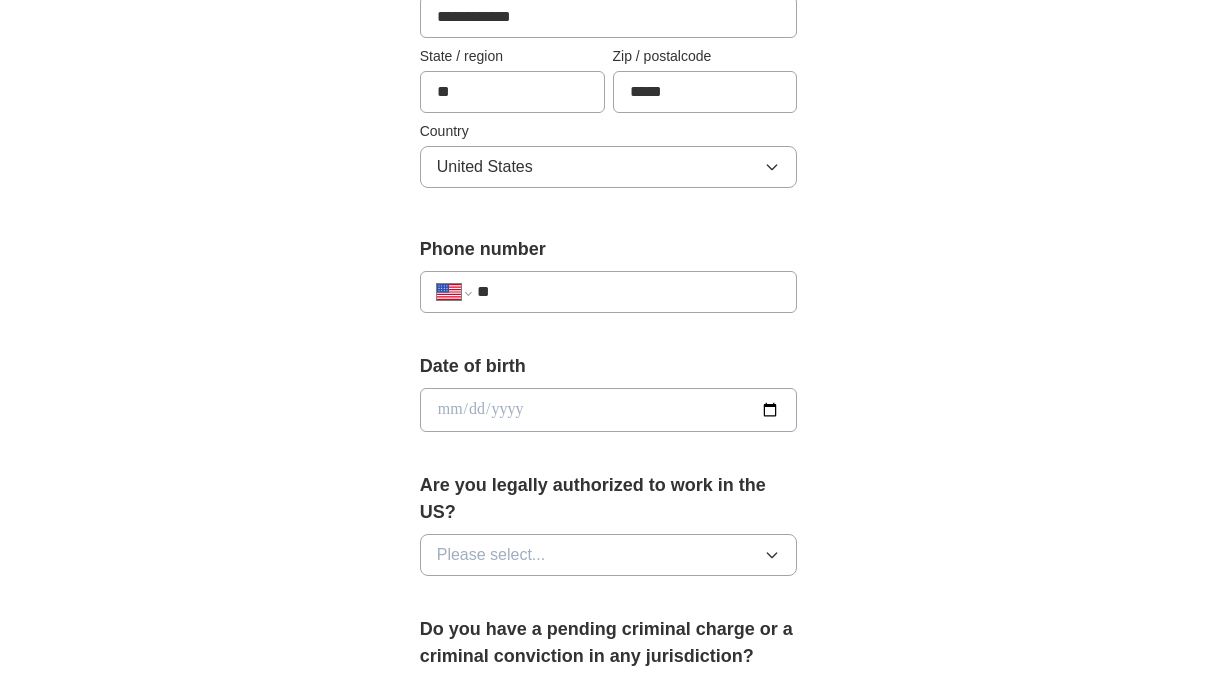 scroll, scrollTop: 600, scrollLeft: 0, axis: vertical 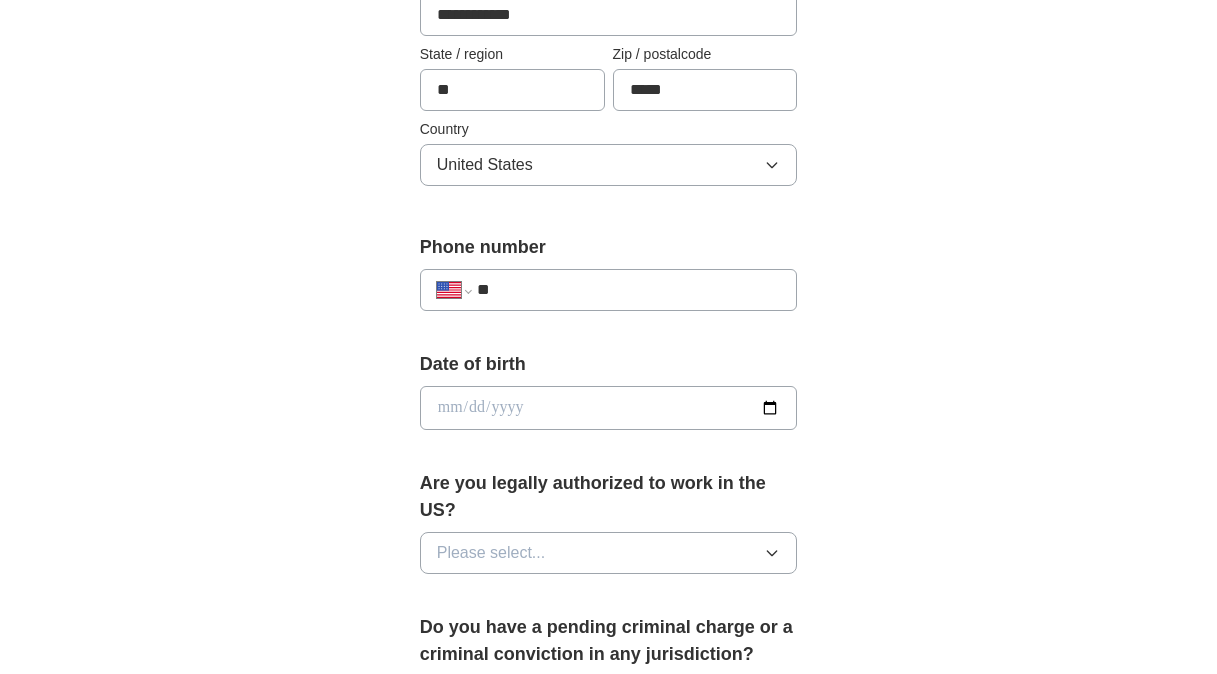 click on "**" at bounding box center (629, 290) 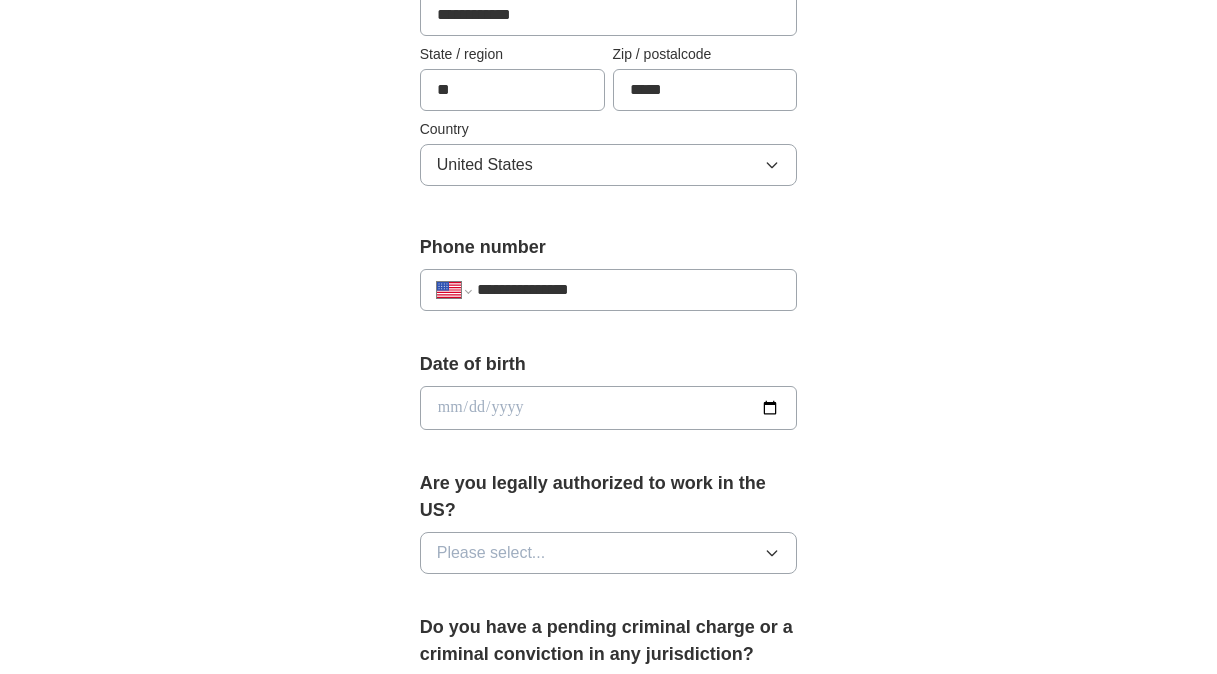 type on "**********" 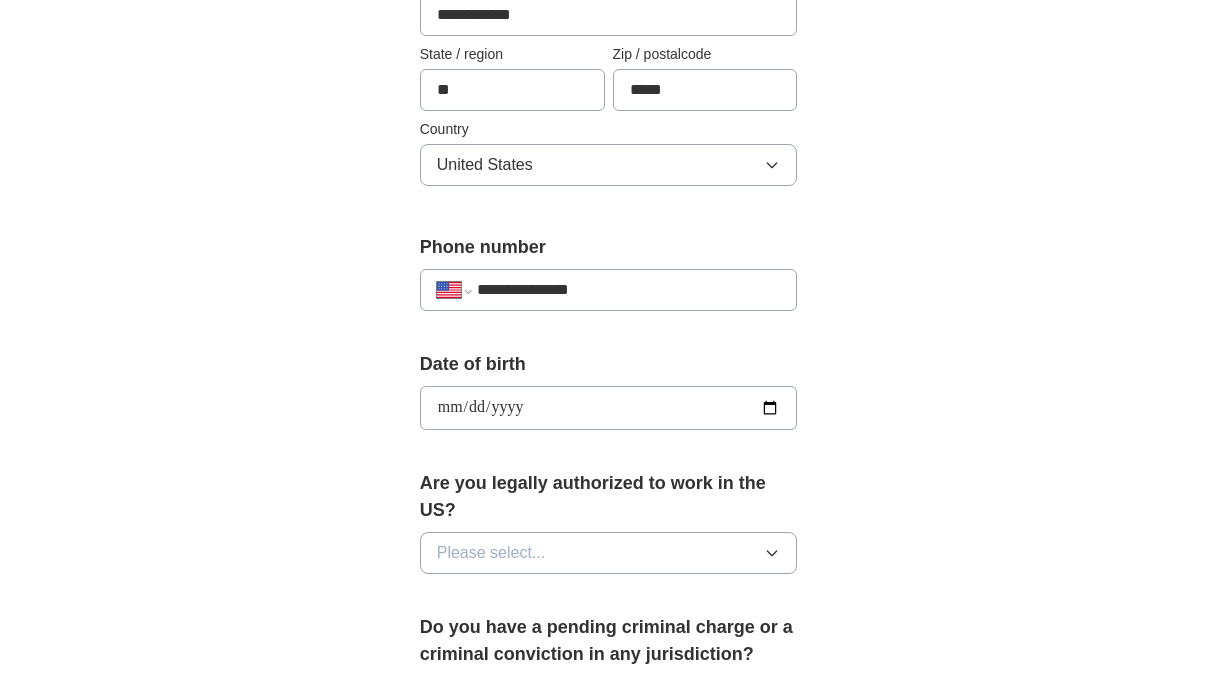 type on "**********" 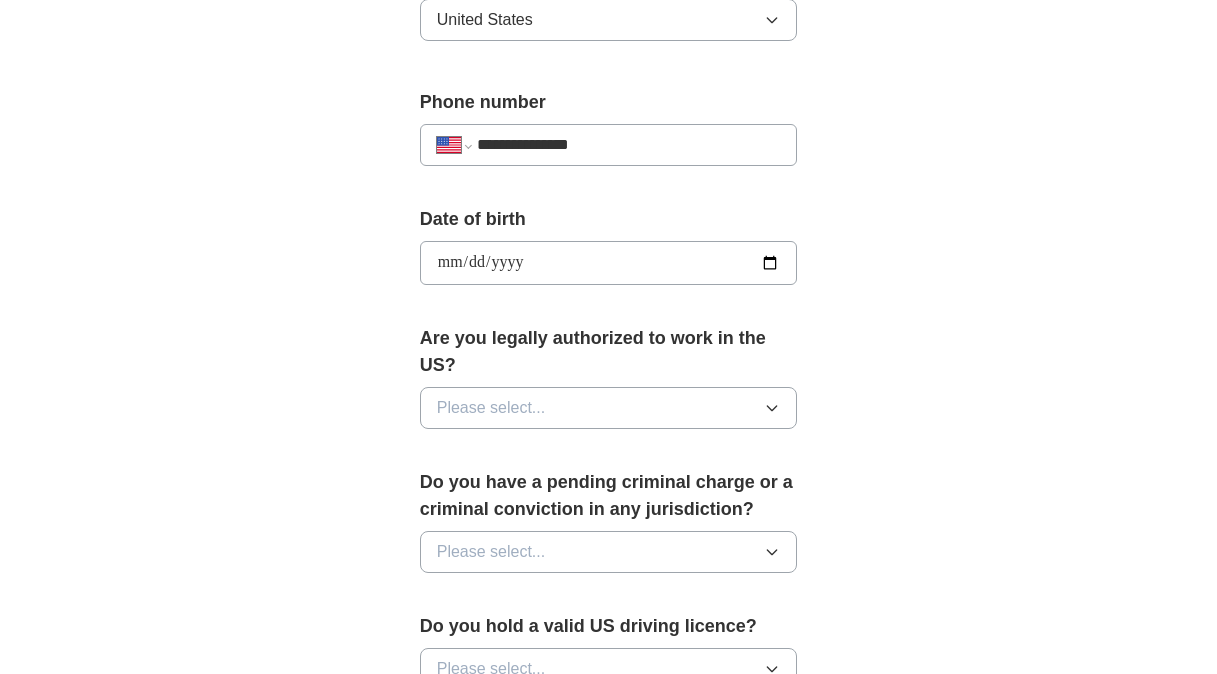 scroll, scrollTop: 800, scrollLeft: 0, axis: vertical 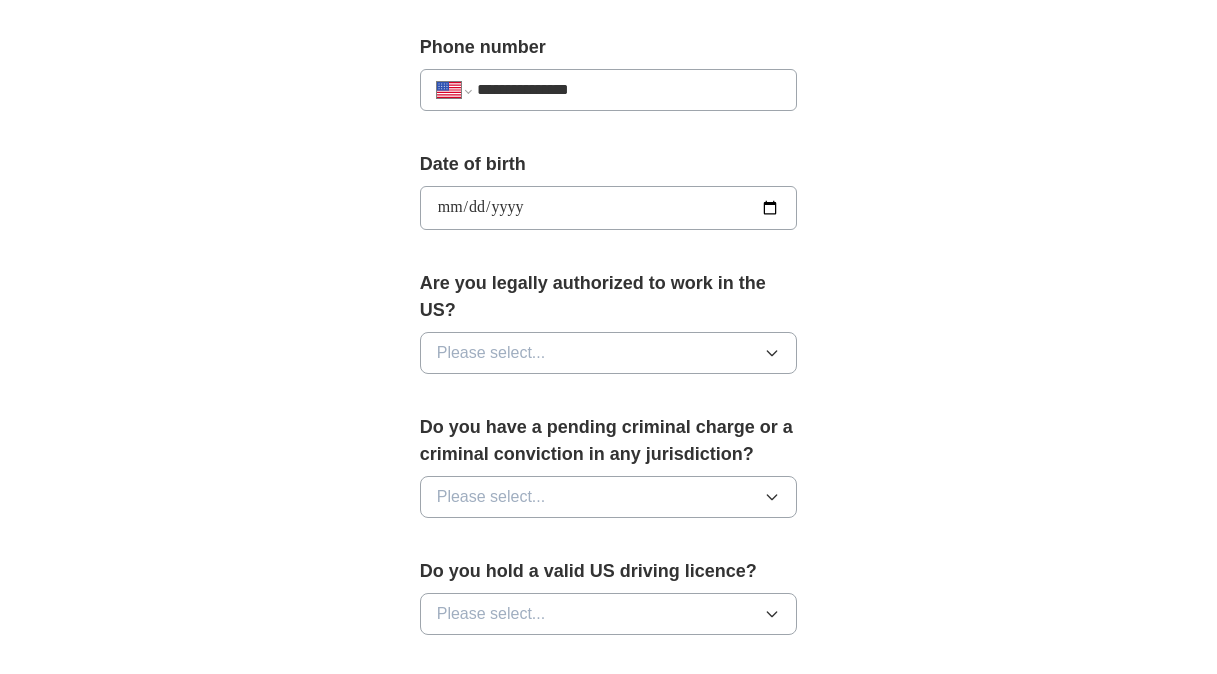 click 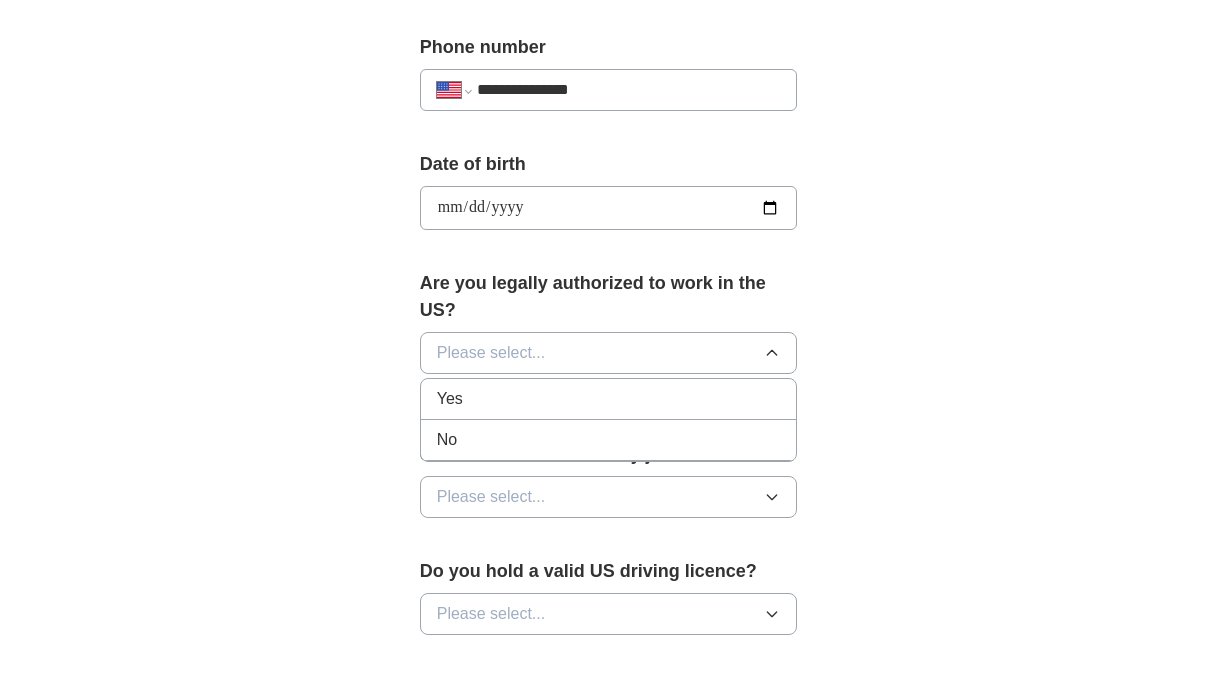click on "Yes" at bounding box center (609, 399) 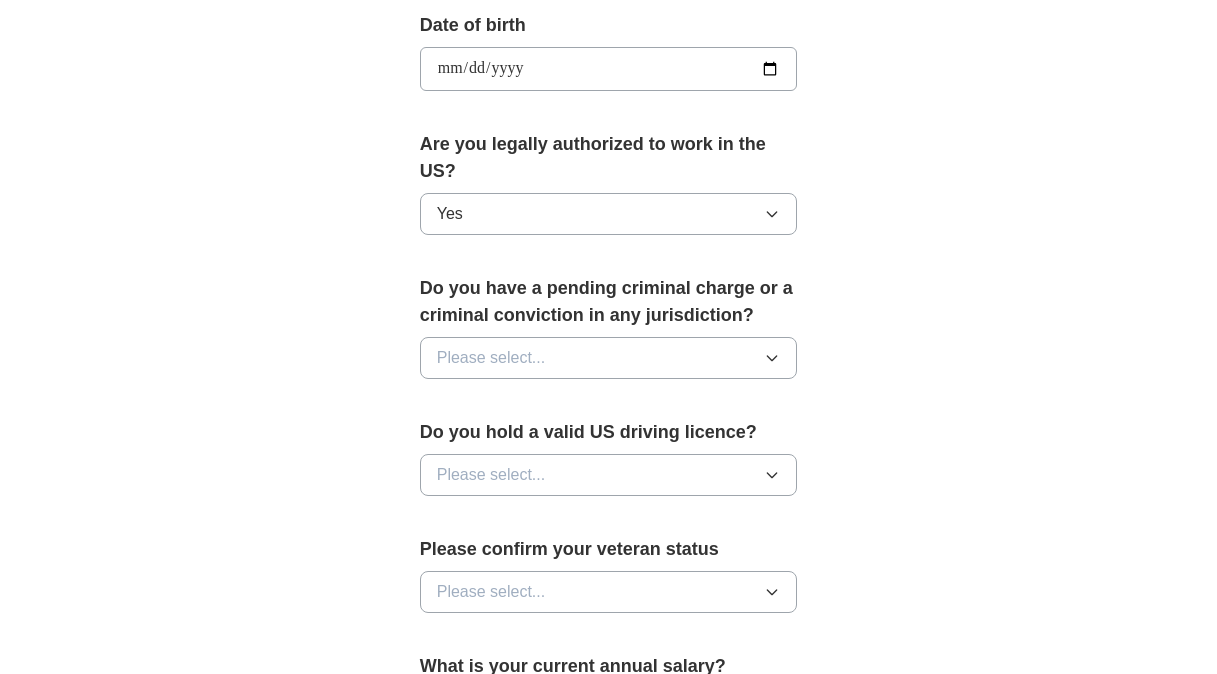 scroll, scrollTop: 1000, scrollLeft: 0, axis: vertical 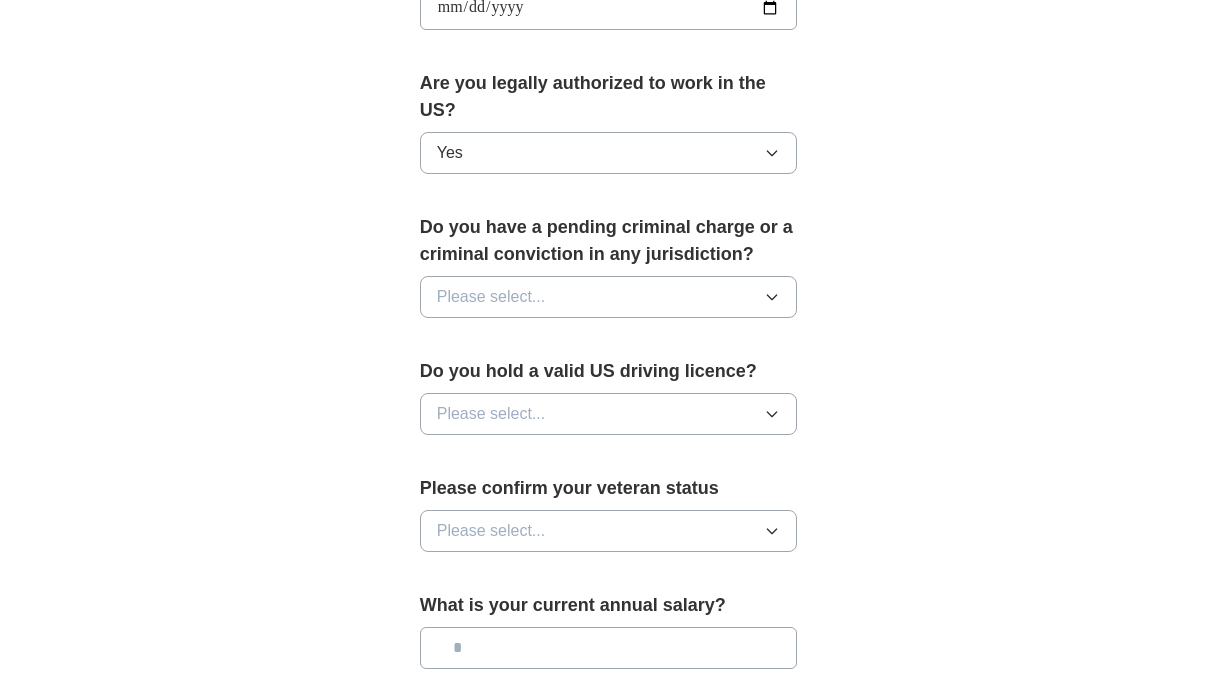 click 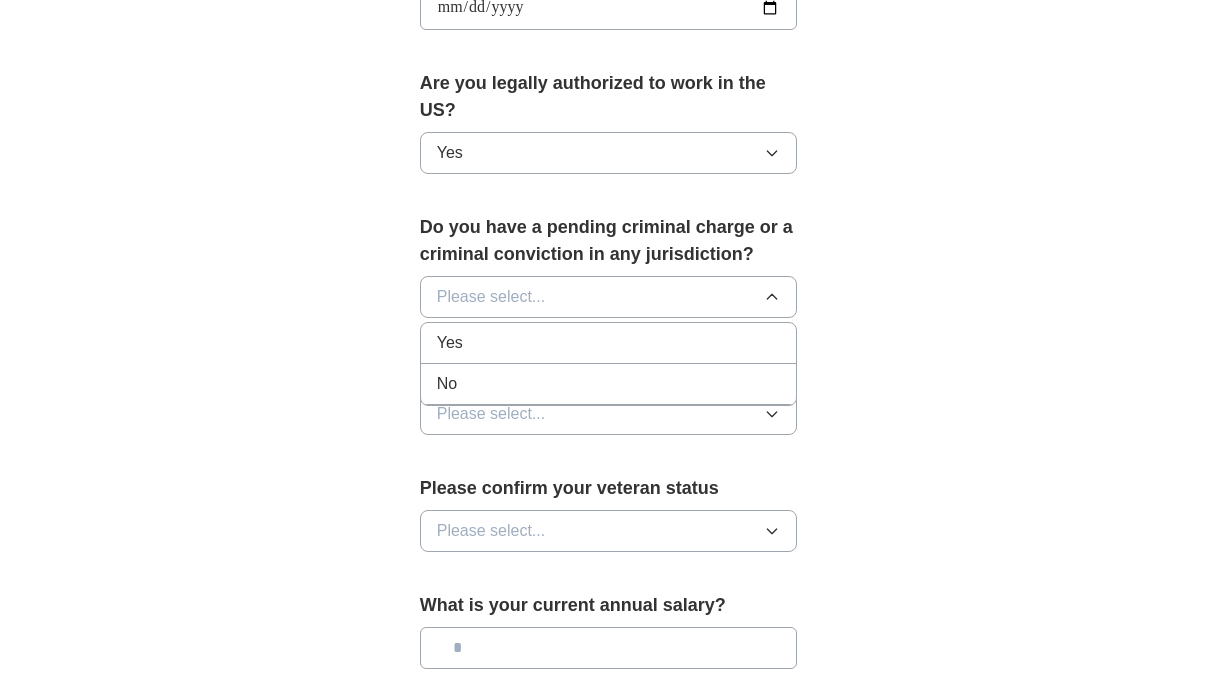 click on "No" at bounding box center [609, 384] 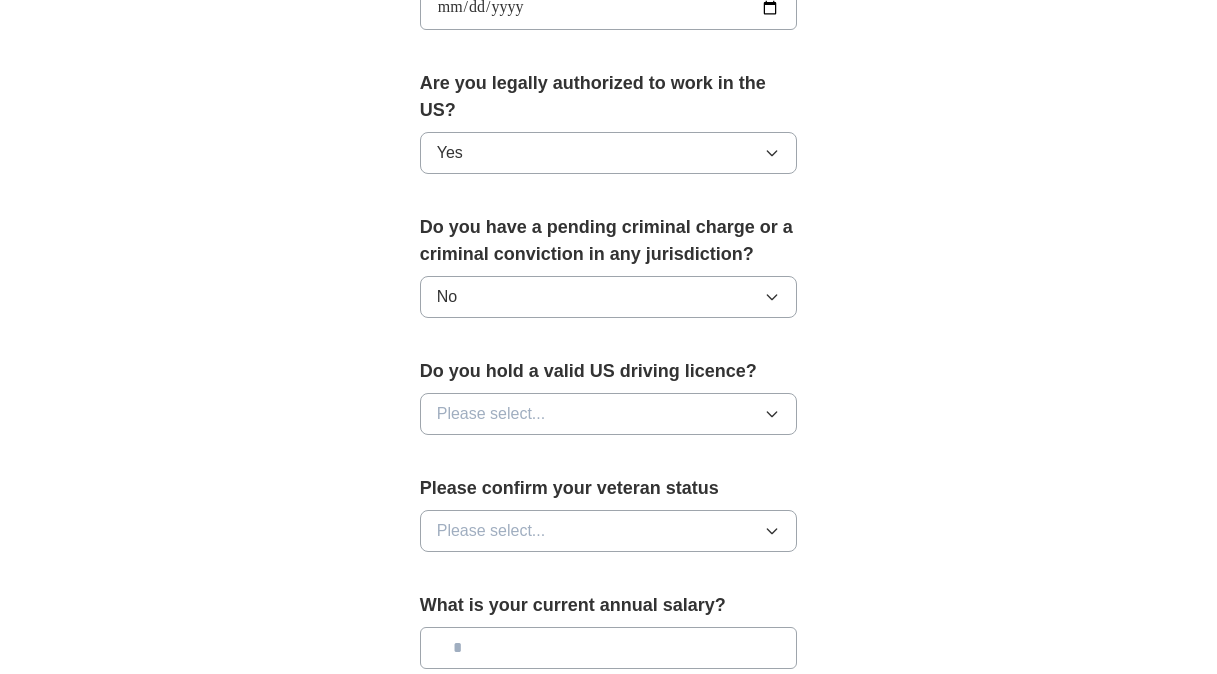 click 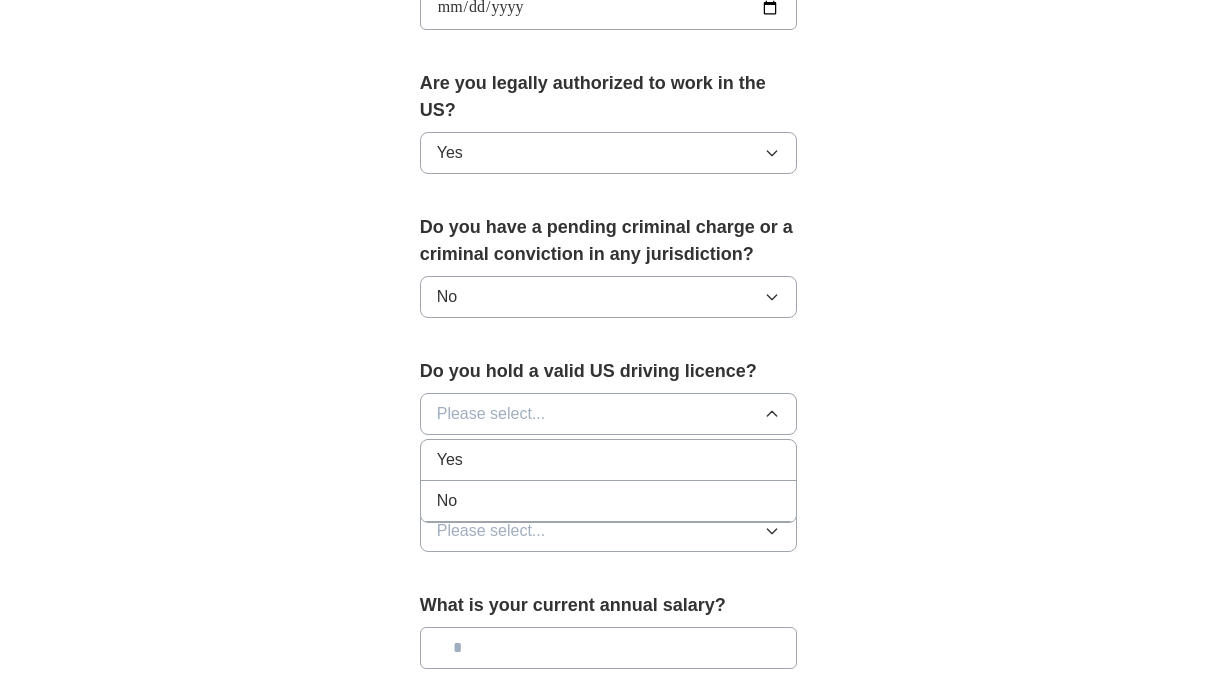 click on "Yes" at bounding box center (609, 460) 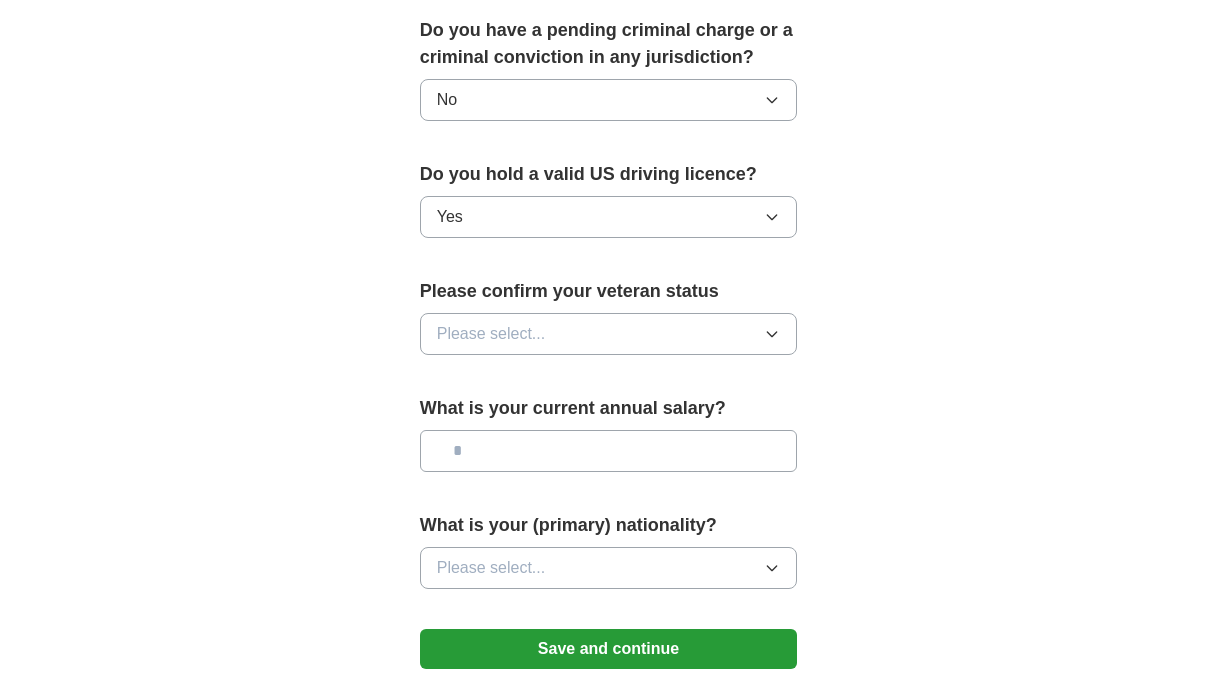 scroll, scrollTop: 1200, scrollLeft: 0, axis: vertical 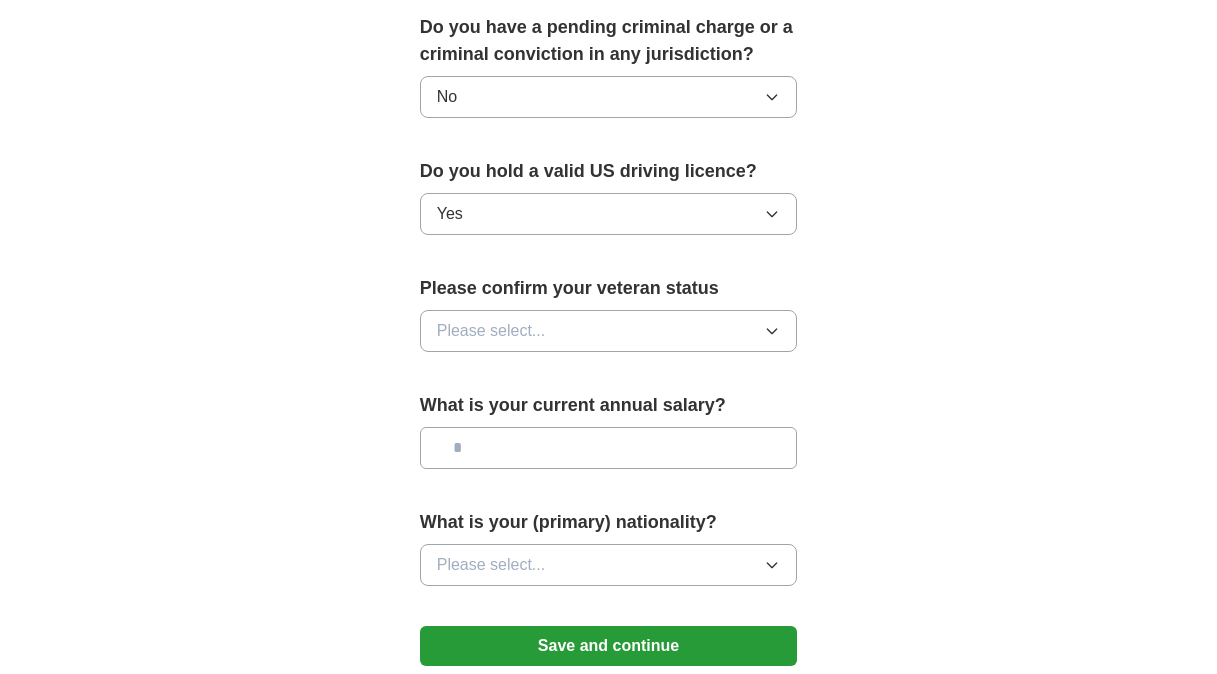click 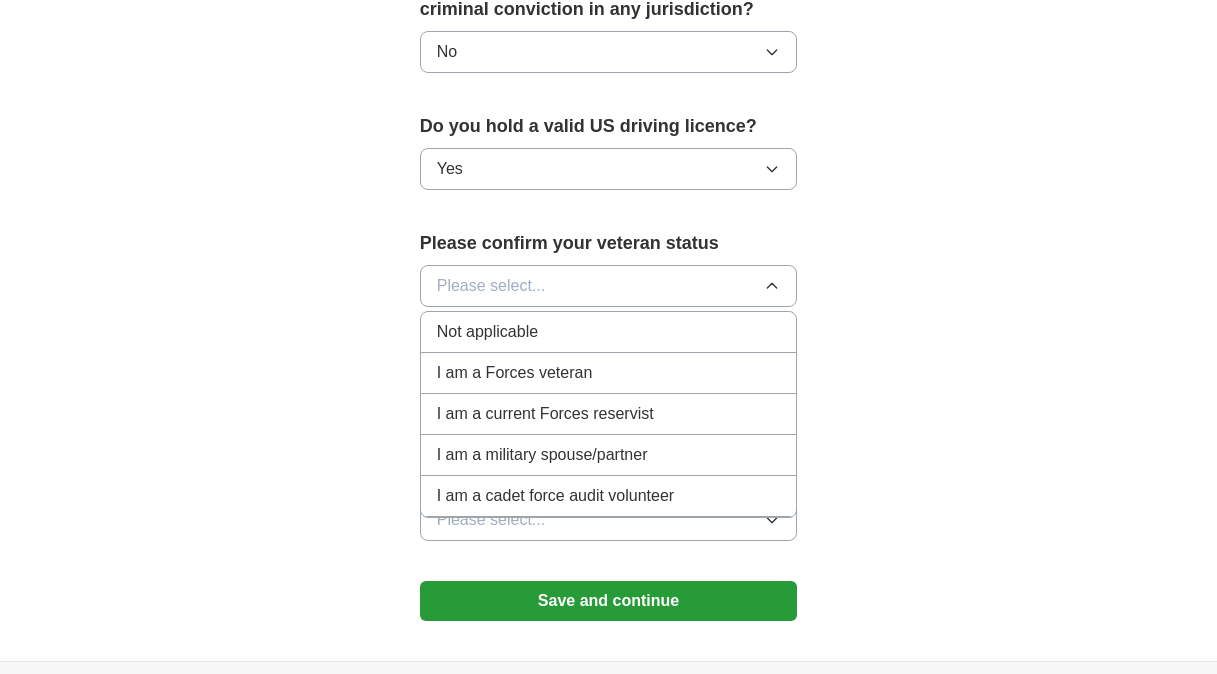 scroll, scrollTop: 1300, scrollLeft: 0, axis: vertical 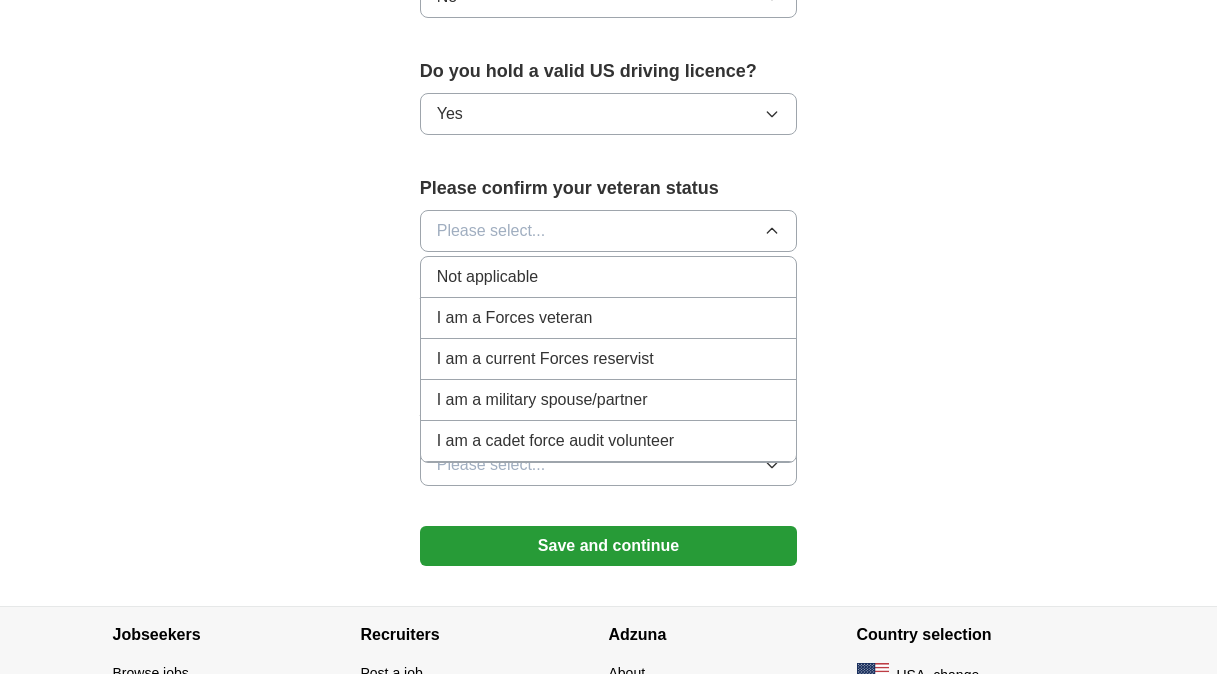 click on "I am a  Forces veteran" at bounding box center (609, 318) 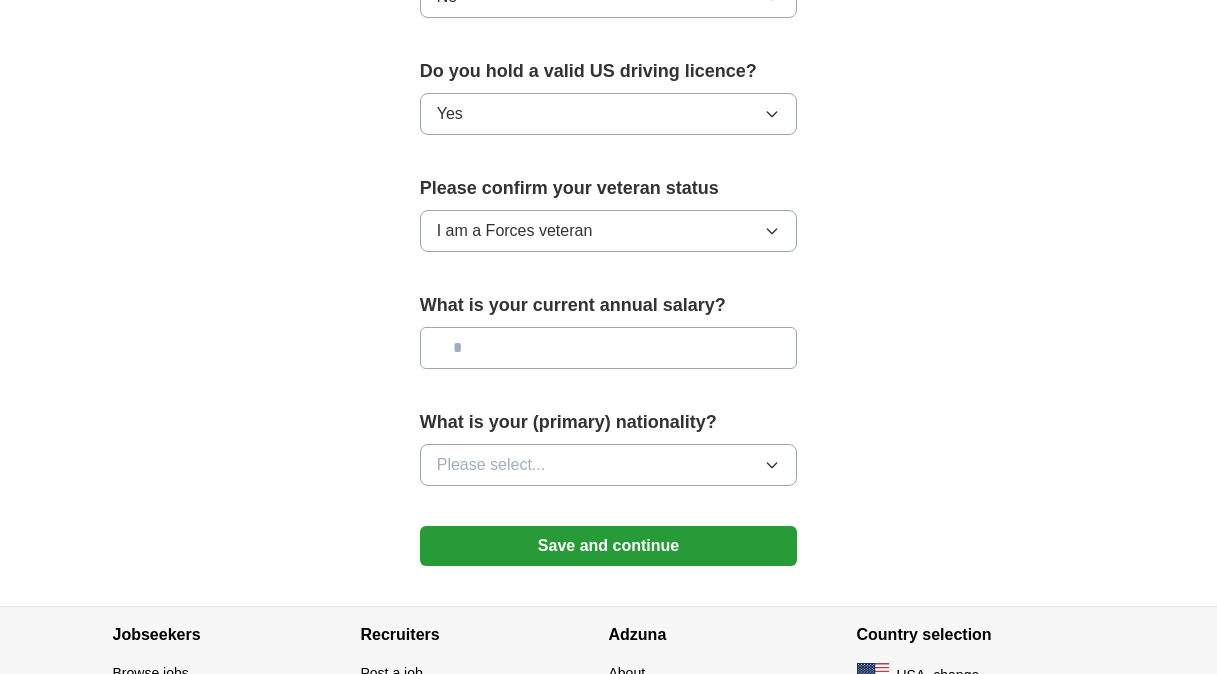 click at bounding box center [609, 348] 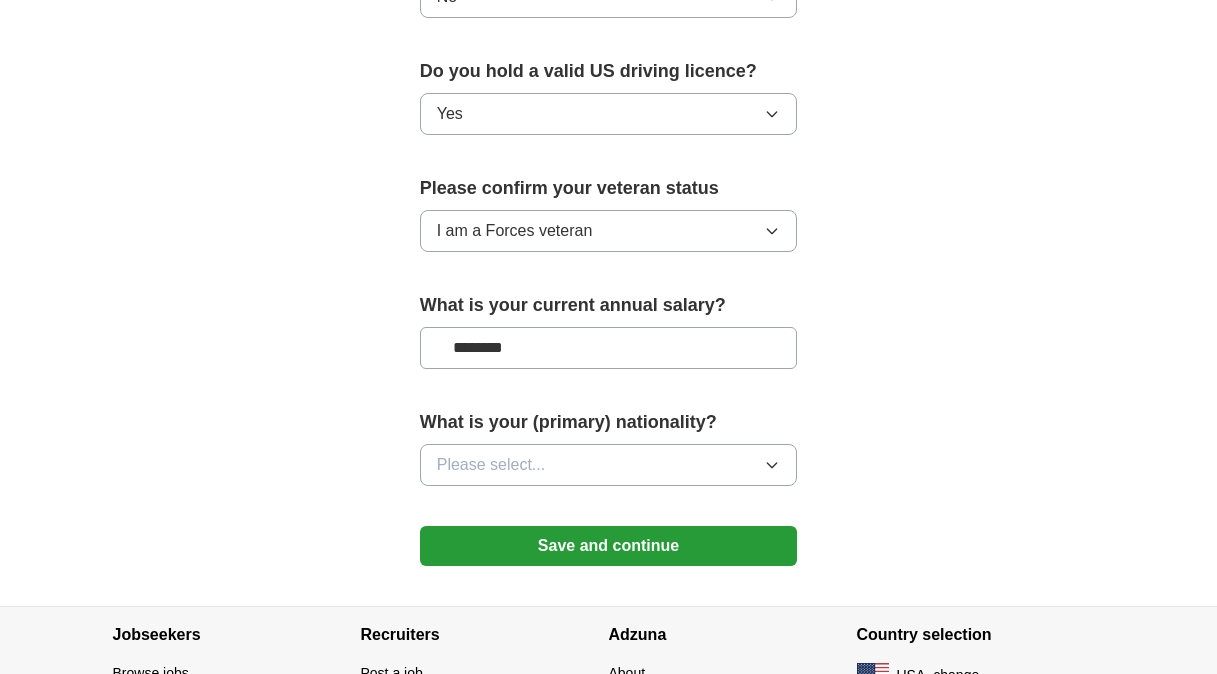 type on "********" 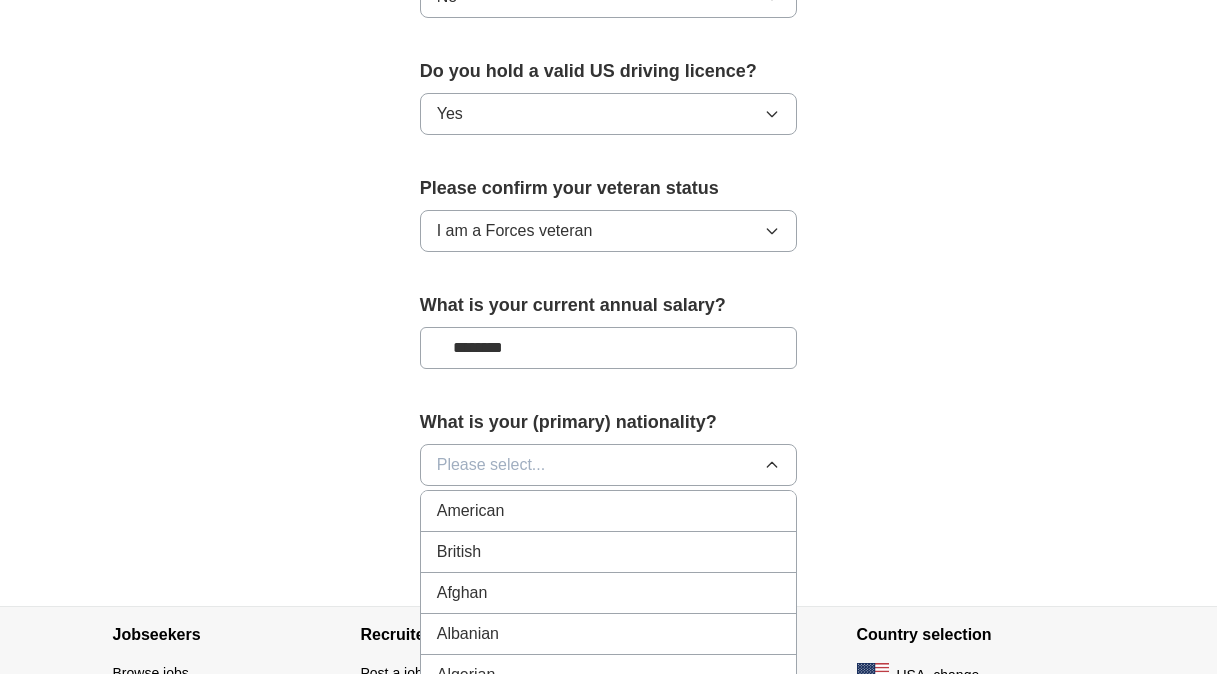 click on "American" at bounding box center [609, 511] 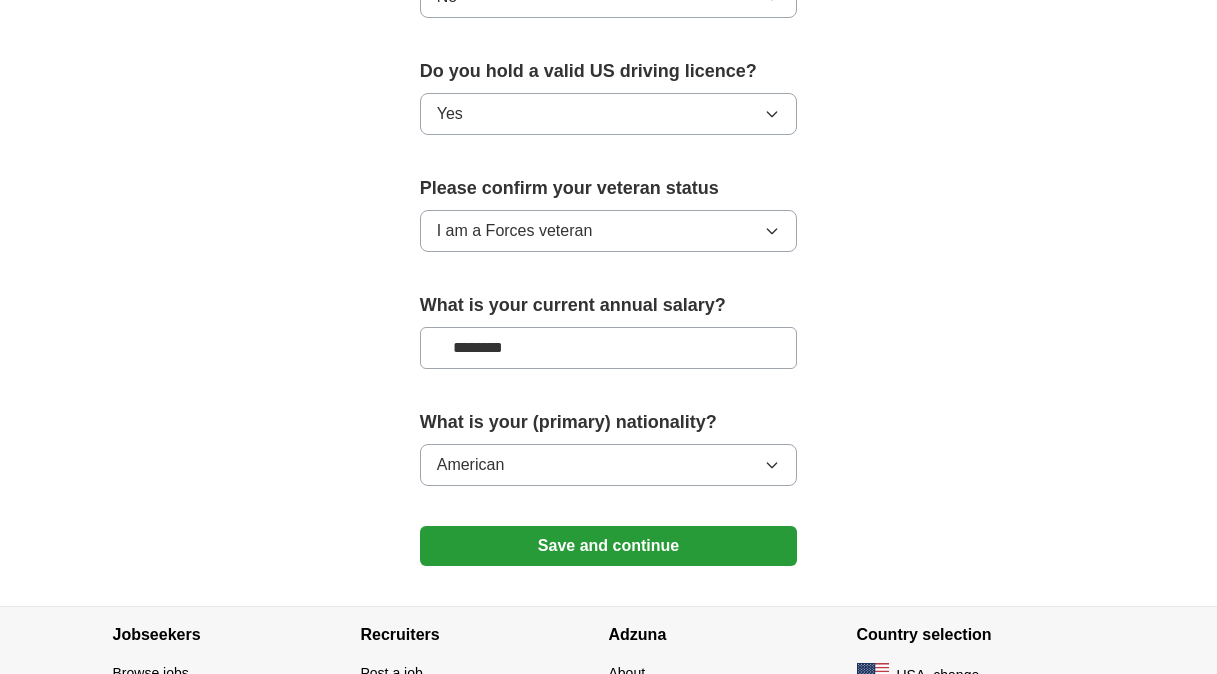 click on "Save and continue" at bounding box center (609, 546) 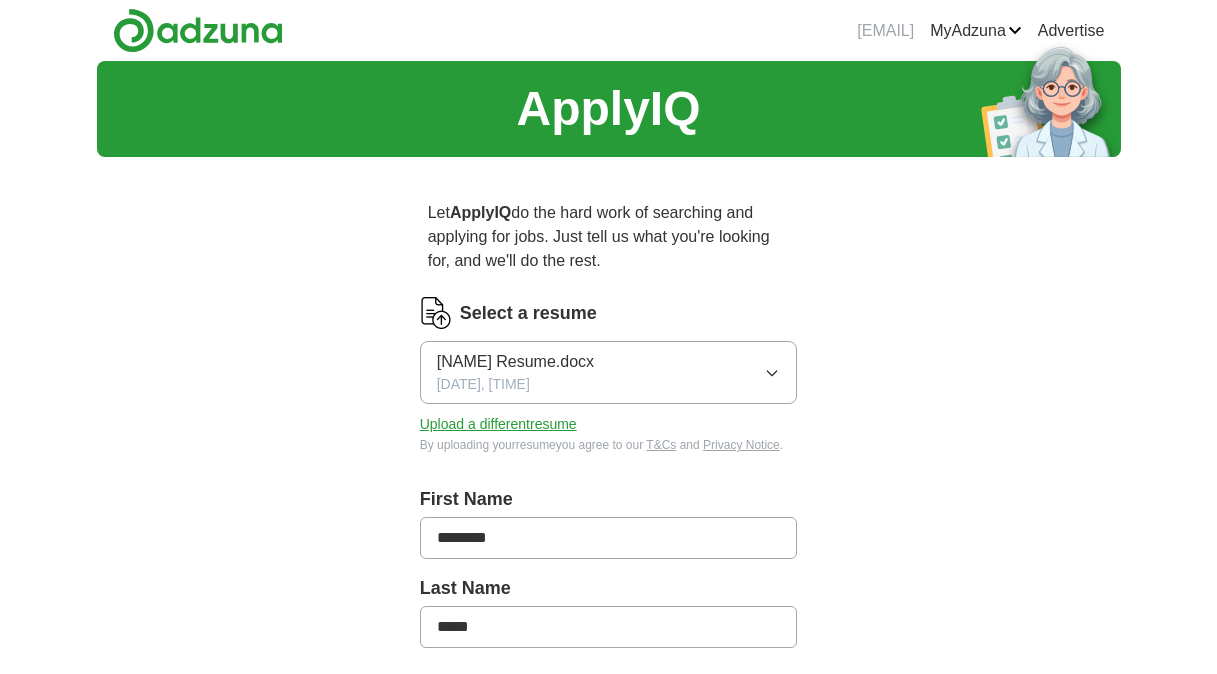scroll, scrollTop: 0, scrollLeft: 0, axis: both 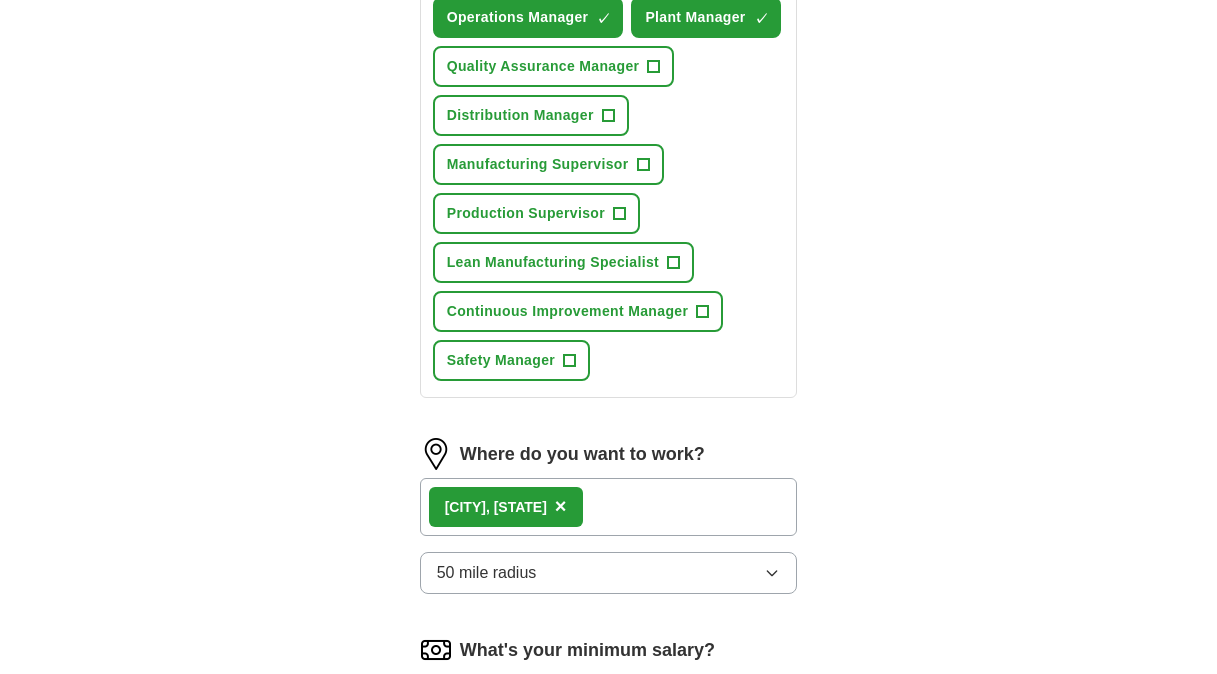 drag, startPoint x: 436, startPoint y: 403, endPoint x: 648, endPoint y: 403, distance: 212 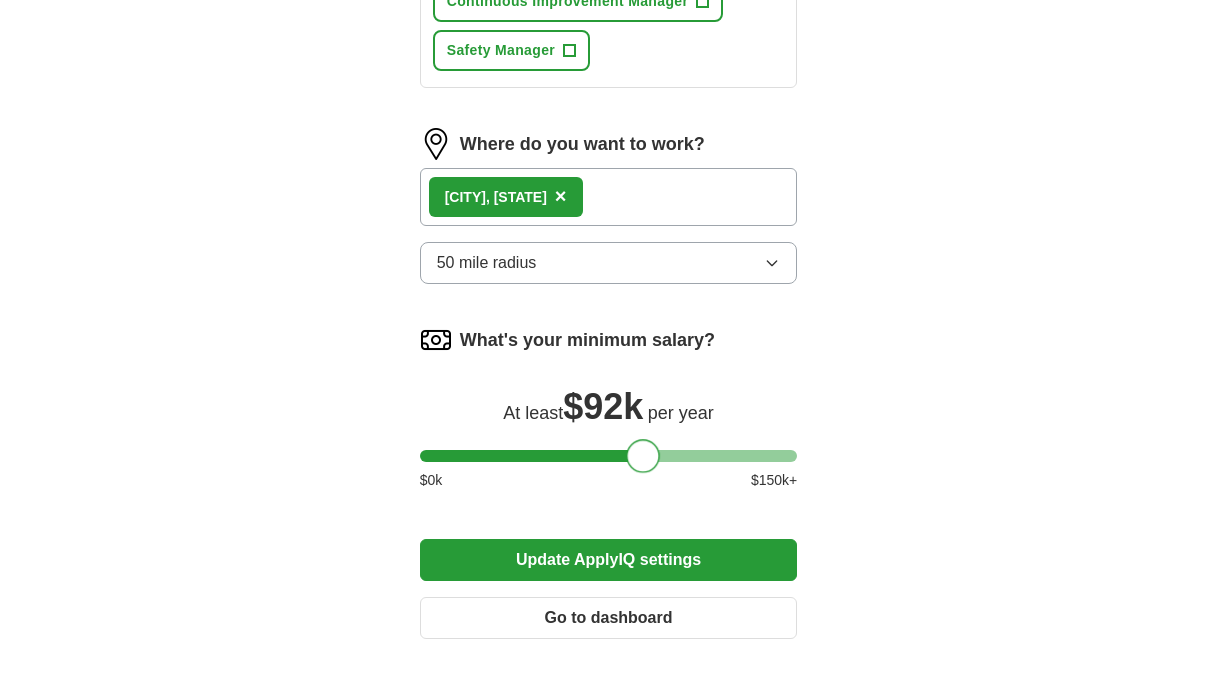 scroll, scrollTop: 1300, scrollLeft: 0, axis: vertical 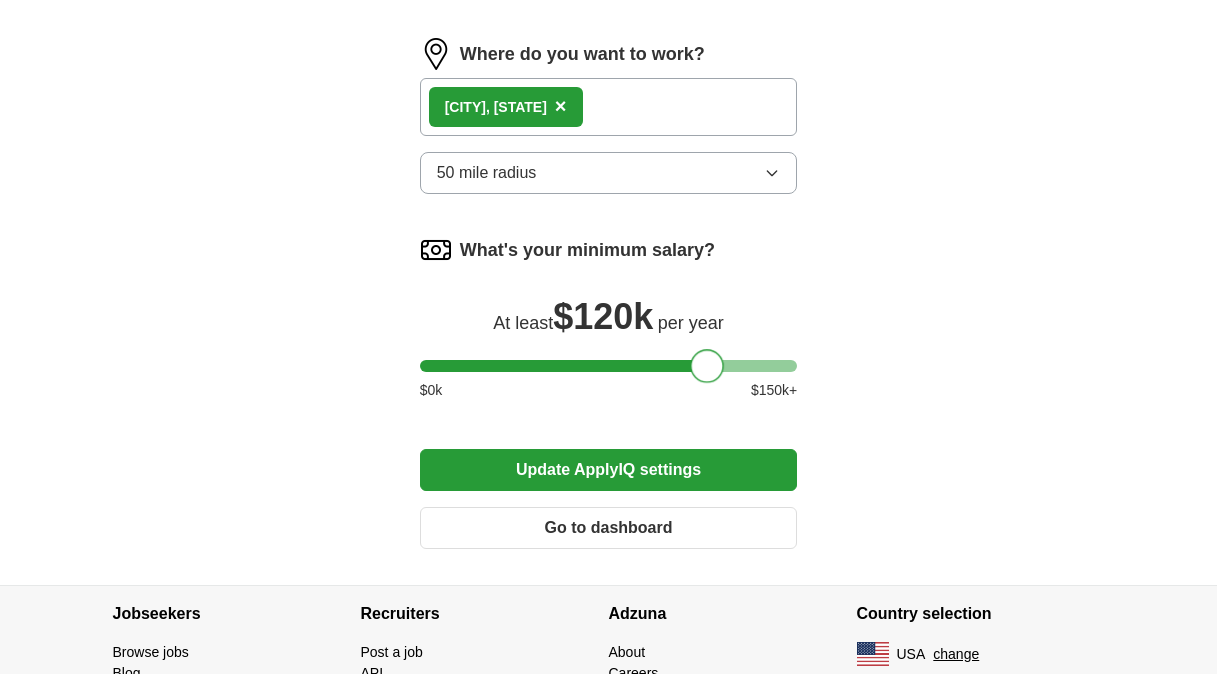 drag, startPoint x: 634, startPoint y: 364, endPoint x: 698, endPoint y: 361, distance: 64.070274 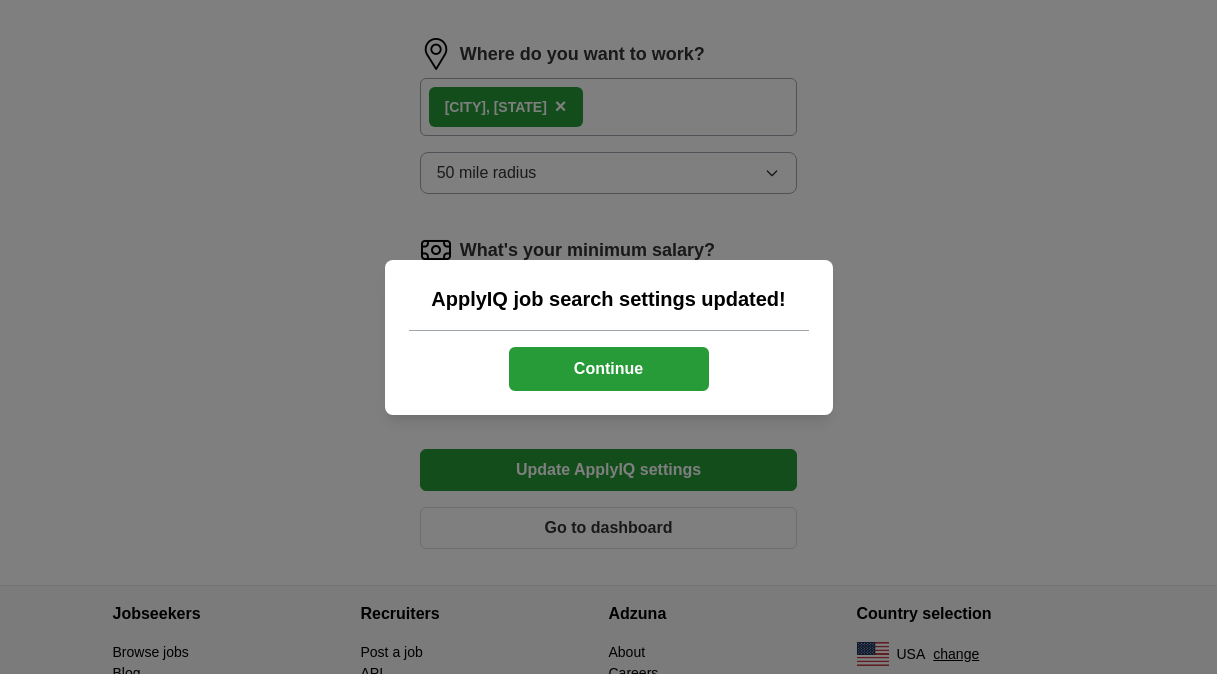 click on "Continue" at bounding box center (609, 369) 